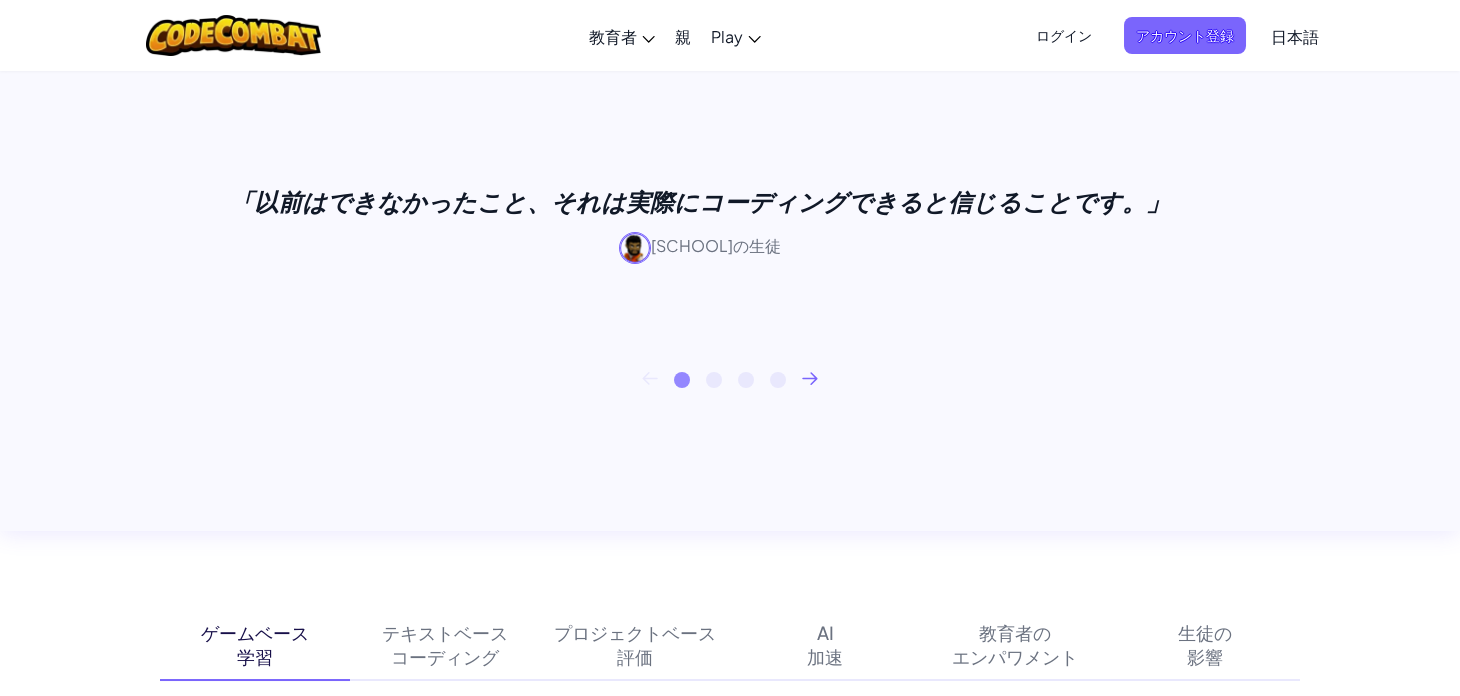 scroll, scrollTop: 814, scrollLeft: 0, axis: vertical 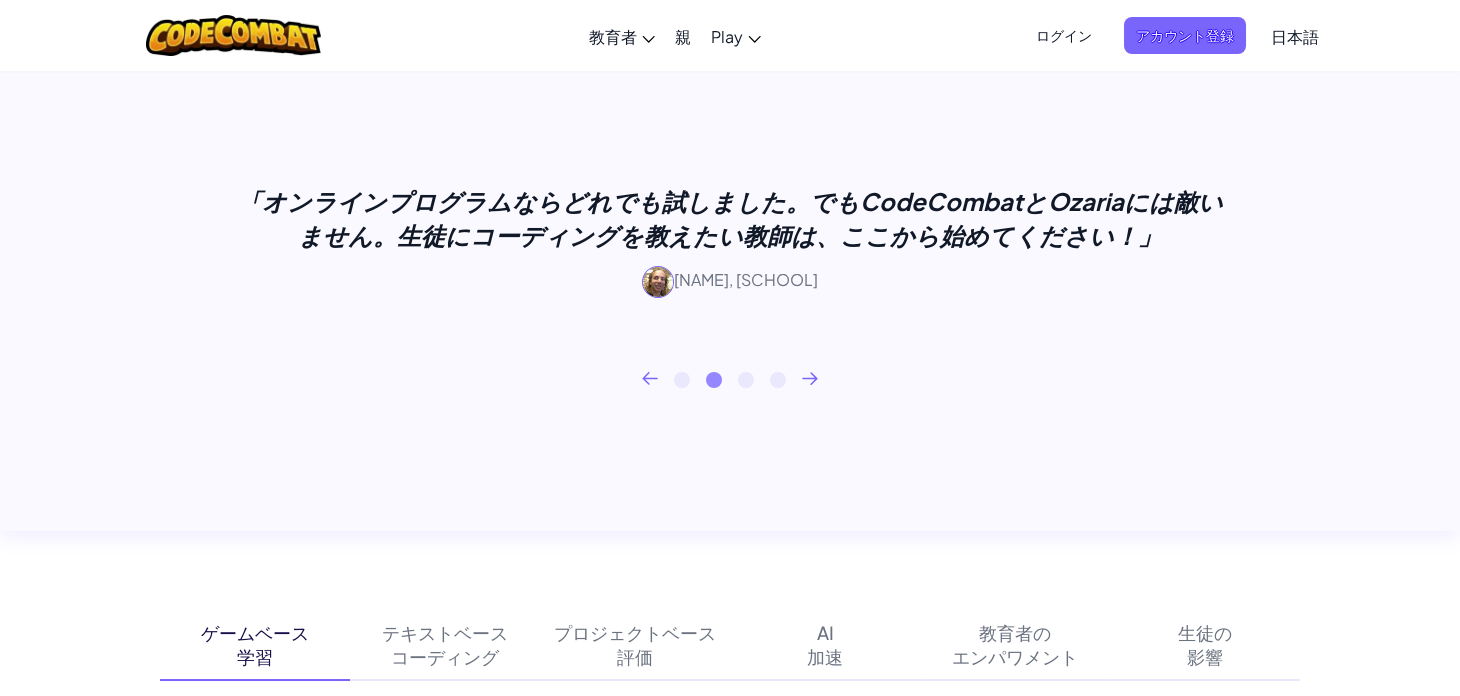 click 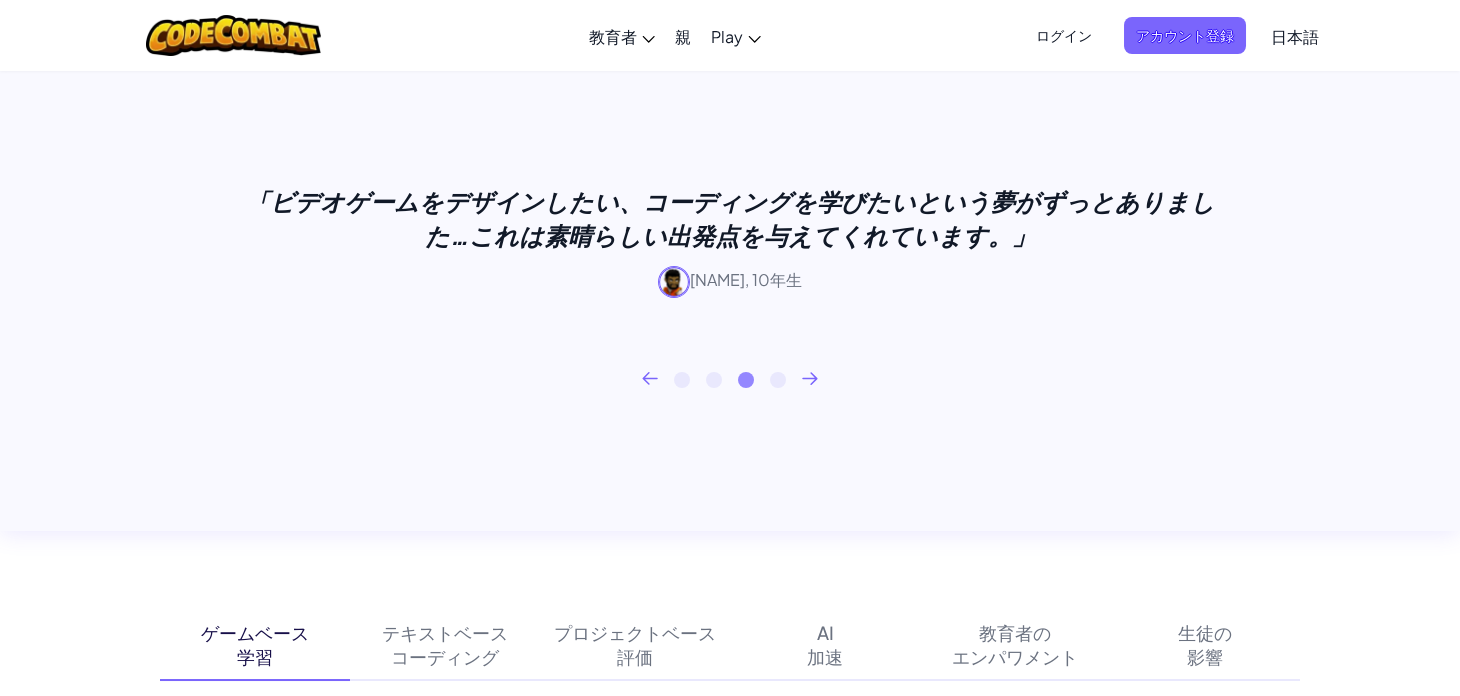 click 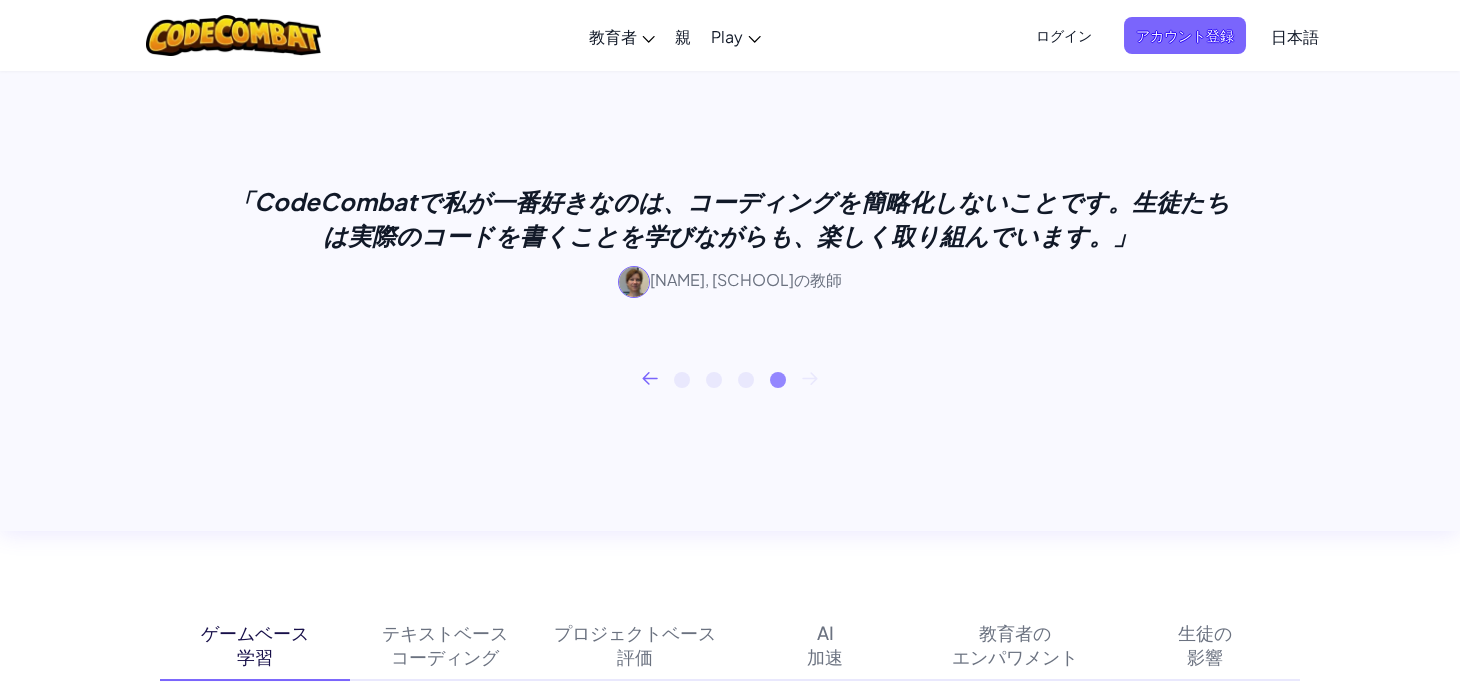 click 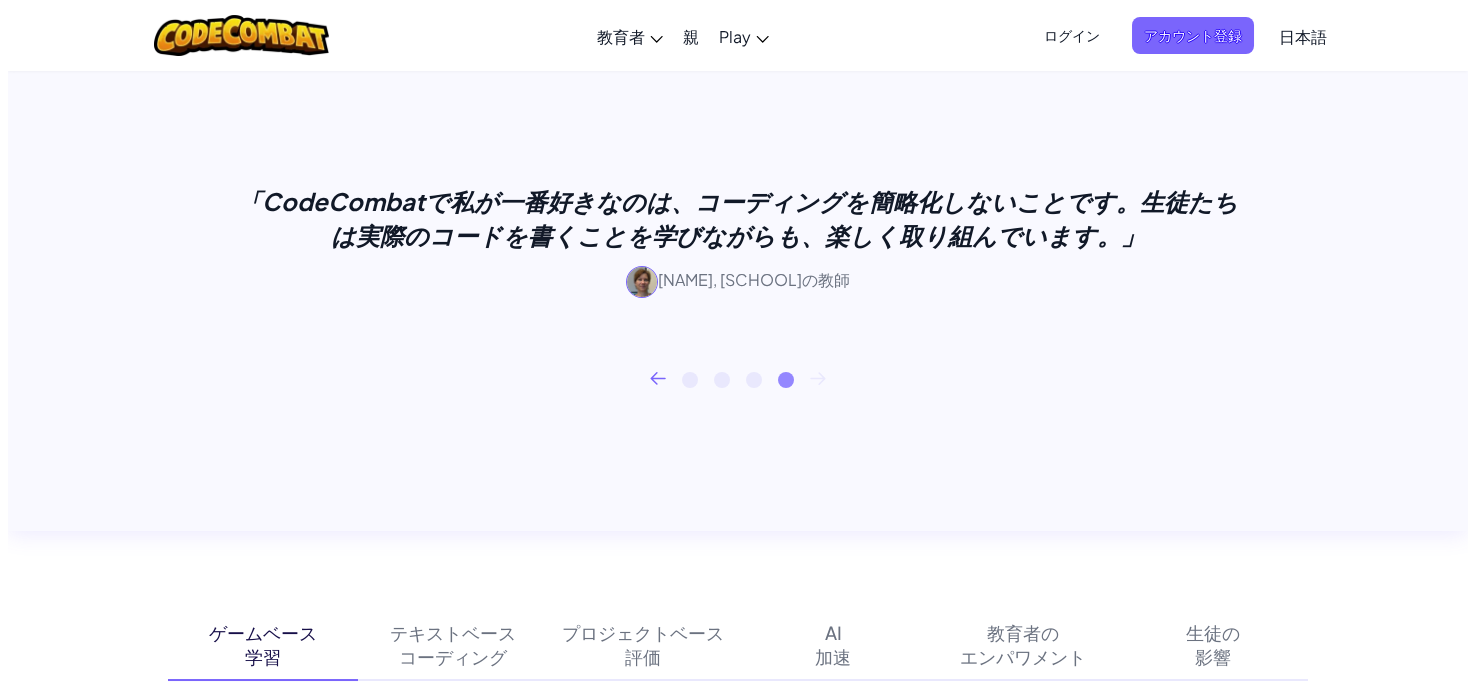 scroll, scrollTop: 0, scrollLeft: 0, axis: both 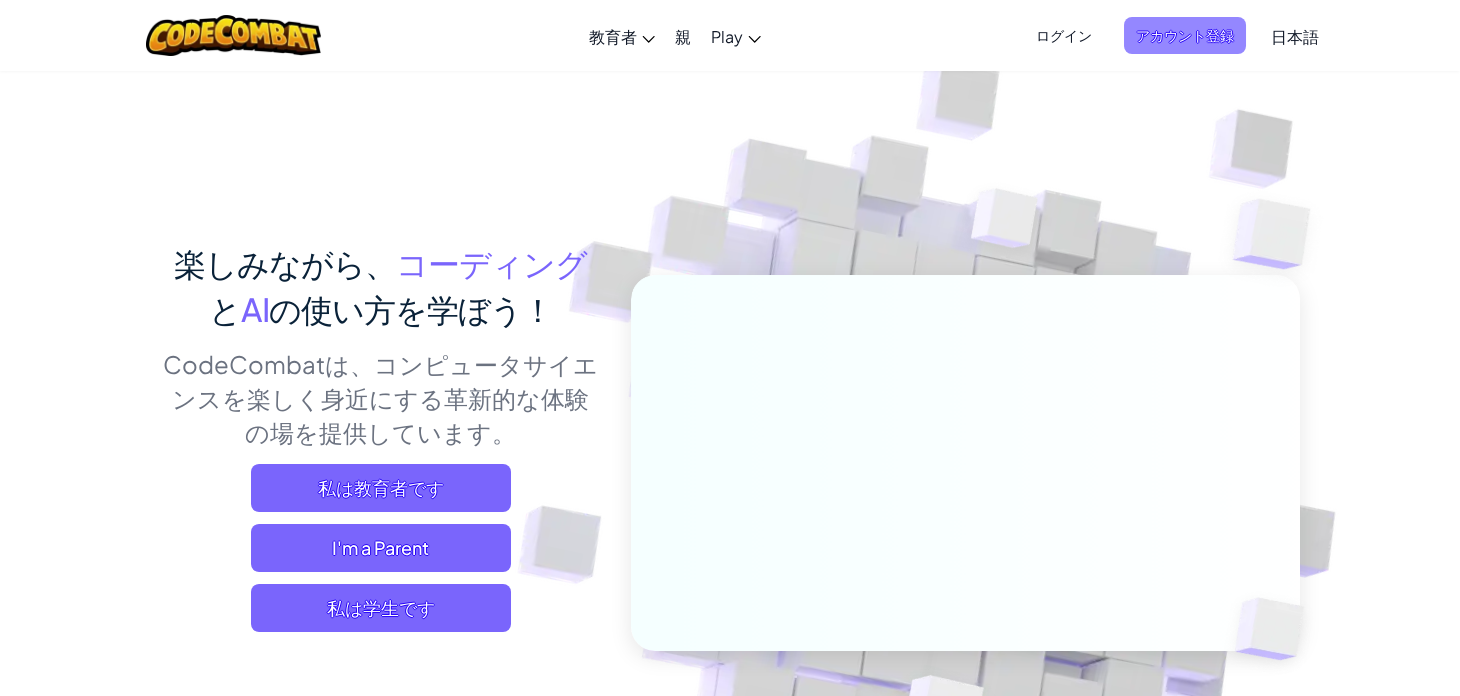 click on "アカウント登録" at bounding box center [1185, 35] 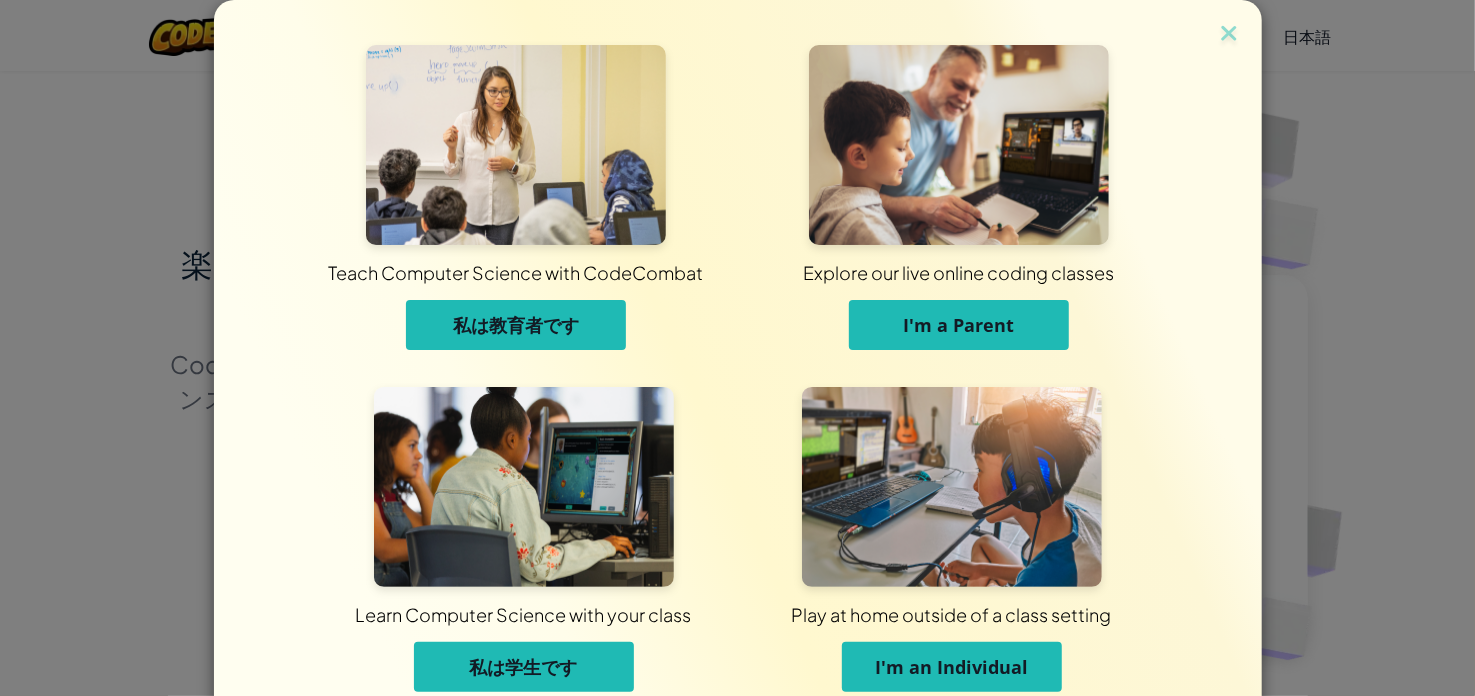 scroll, scrollTop: 95, scrollLeft: 0, axis: vertical 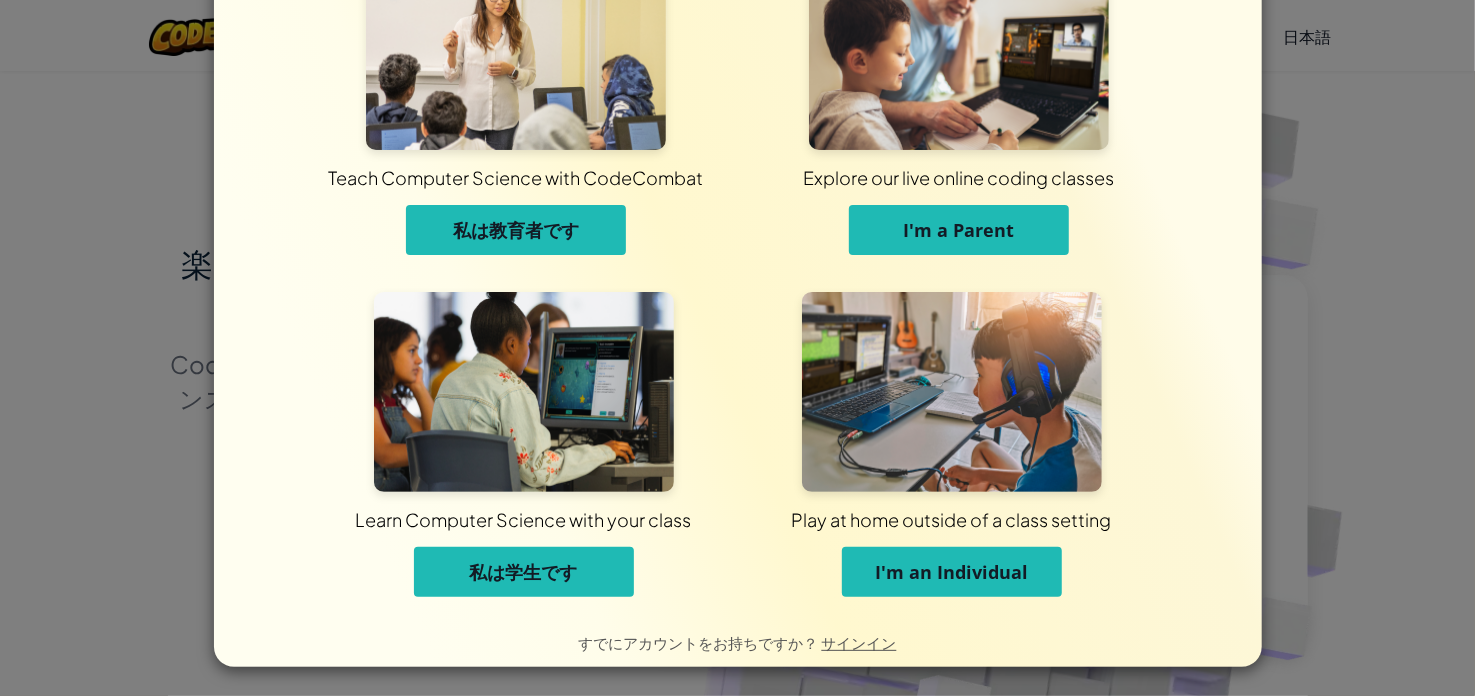 click on "私は学生です" at bounding box center (524, 572) 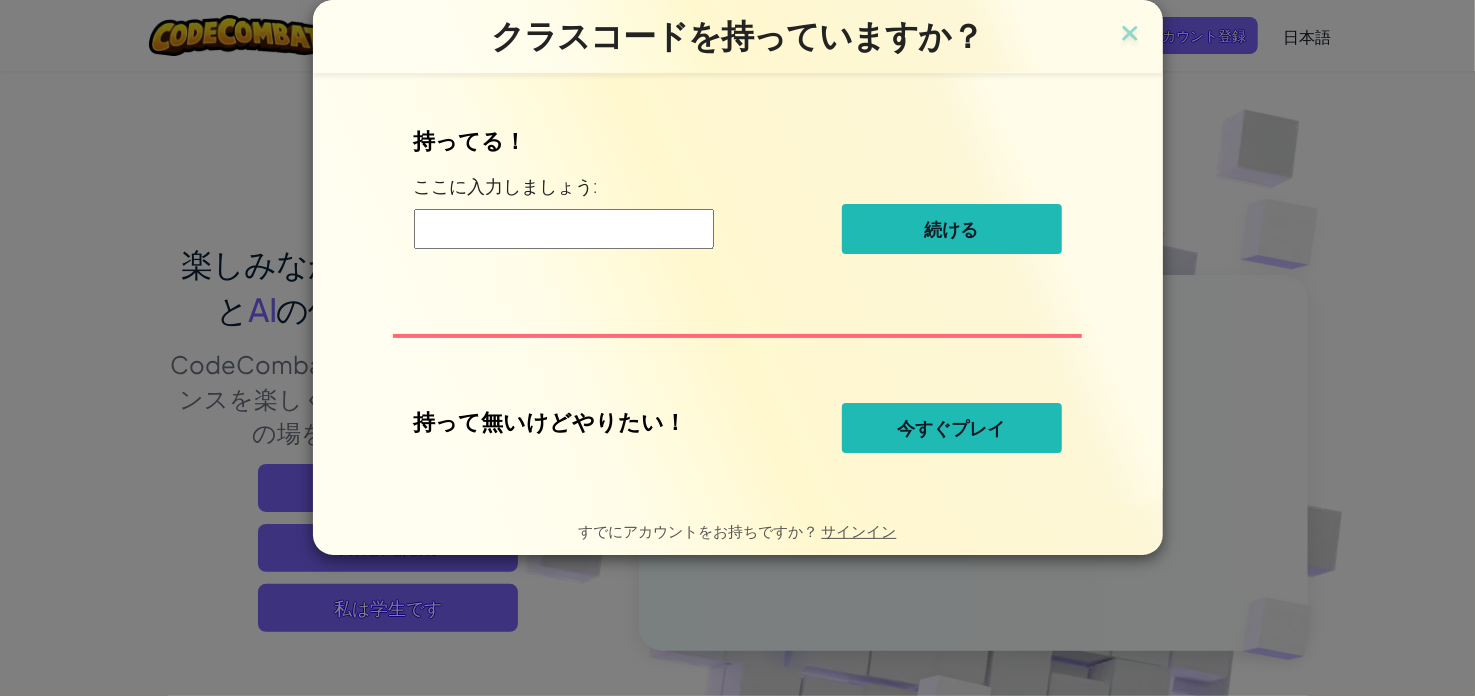 scroll, scrollTop: 0, scrollLeft: 0, axis: both 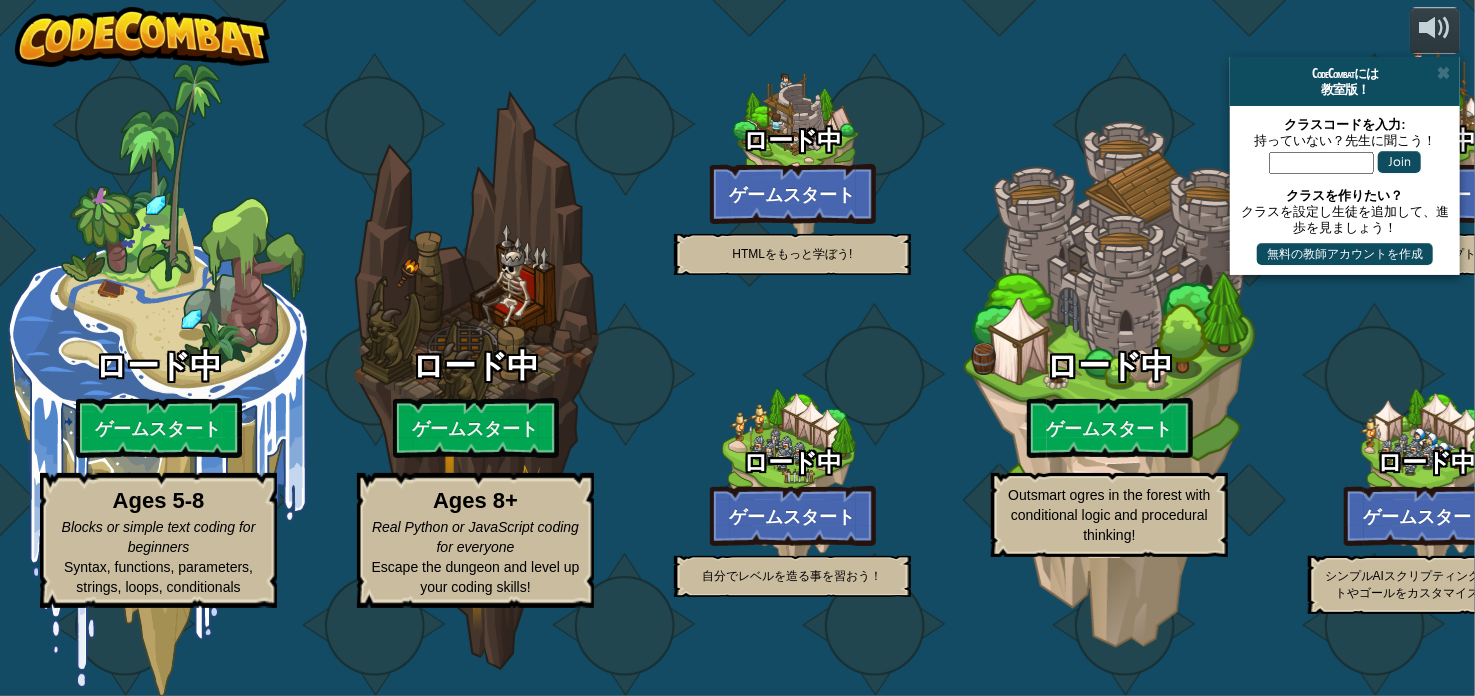 select on "ja" 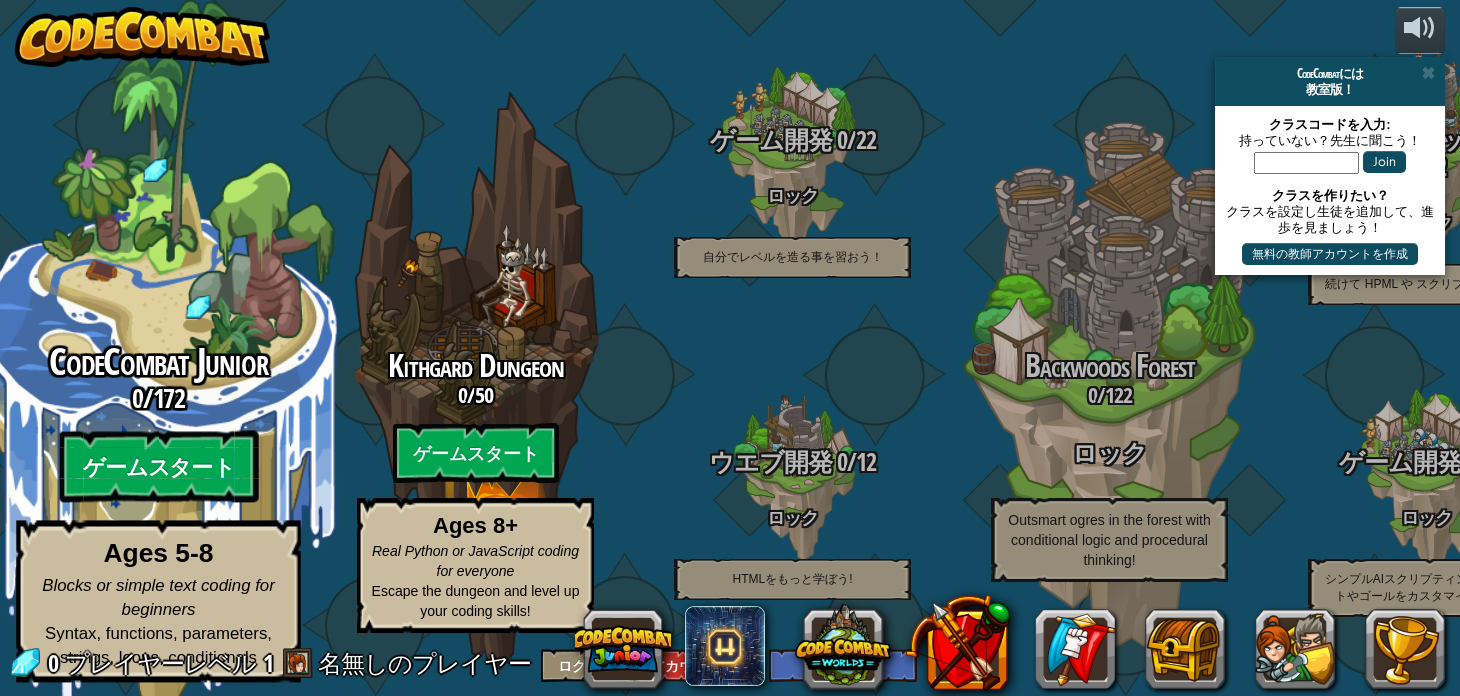 click on "ゲームスタート" at bounding box center (158, 467) 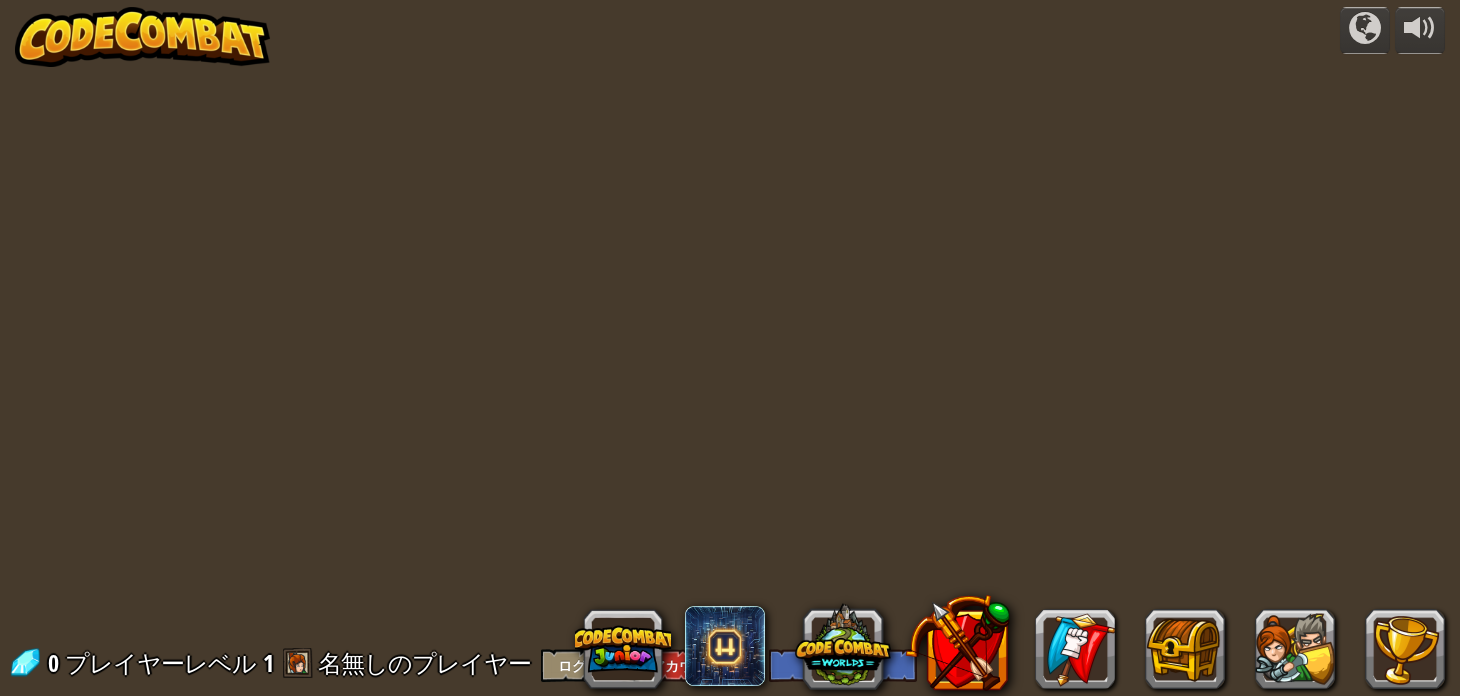 select on "ja" 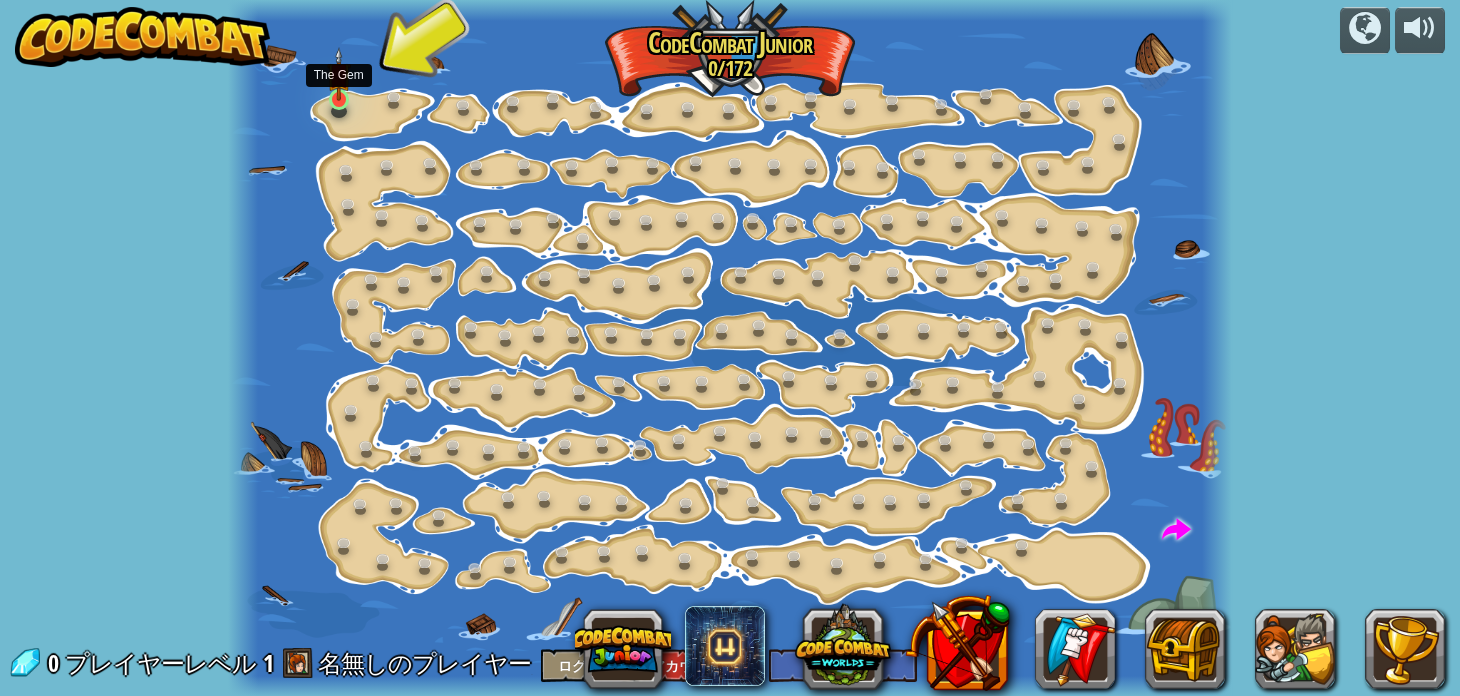 click at bounding box center [339, 74] 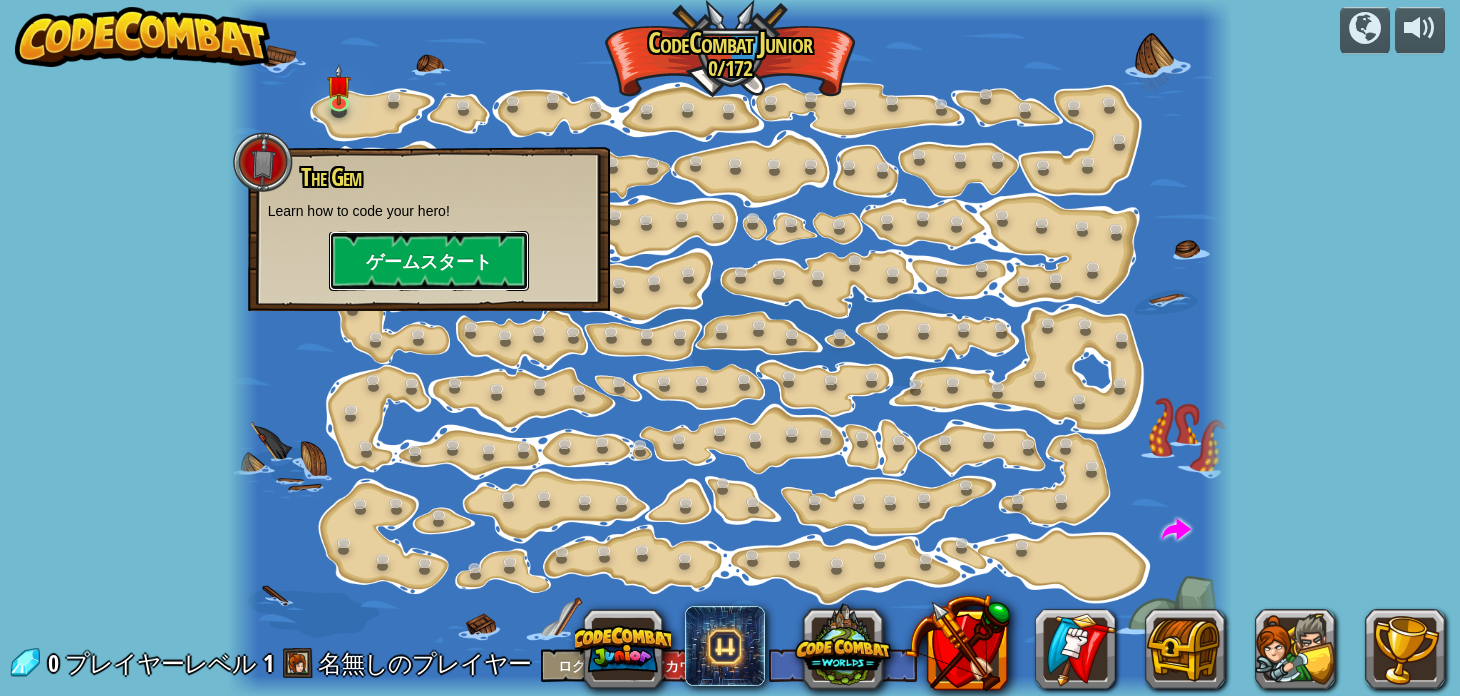 click on "ゲームスタート" at bounding box center [429, 261] 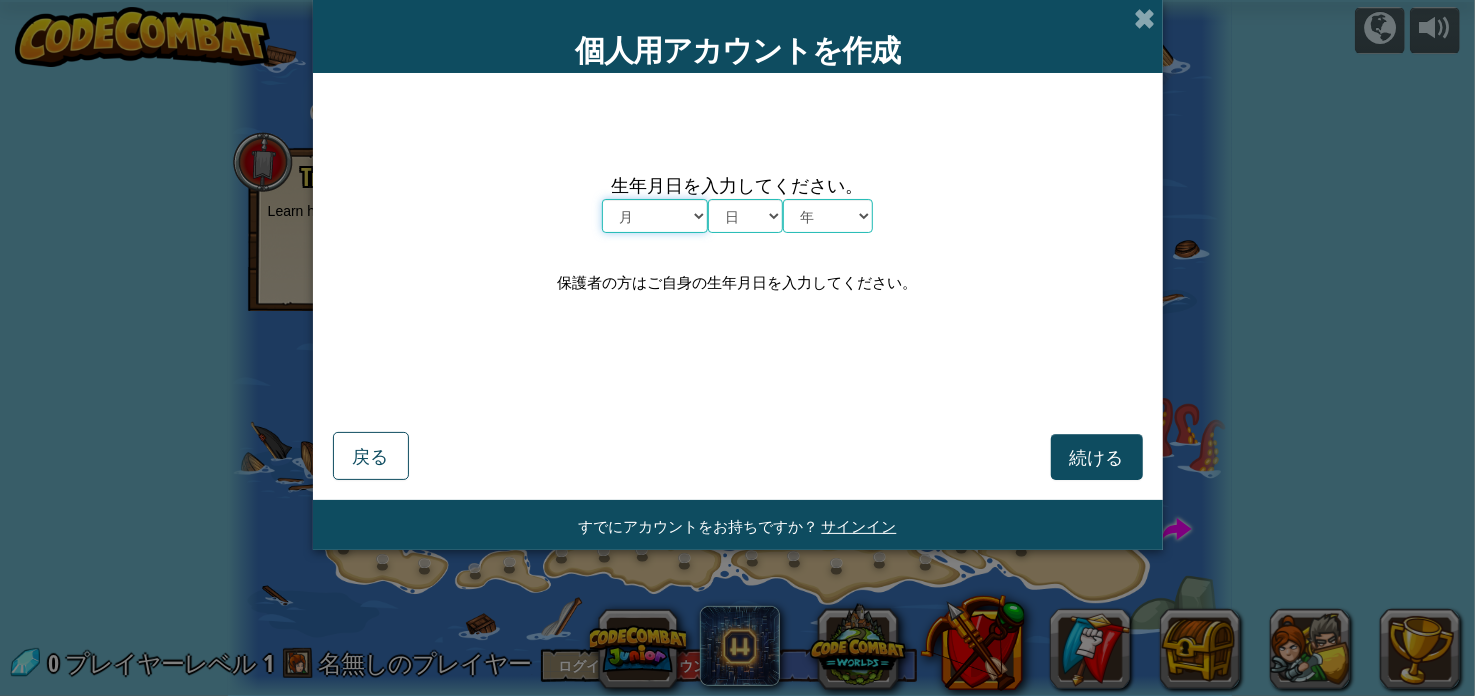 click on "月 1月 2月 3月 4月 5月 6月 7月 8月 9月 10月 11月 12月" at bounding box center (655, 216) 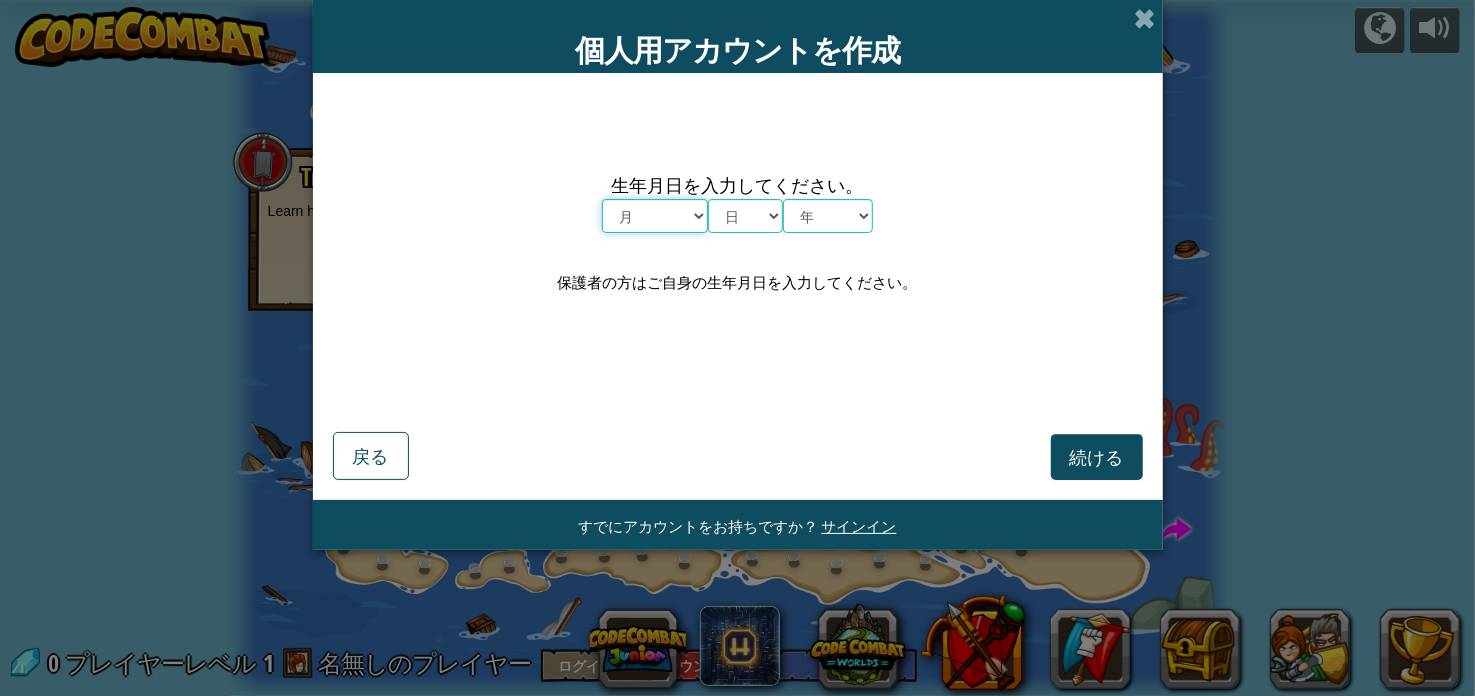 select on "1" 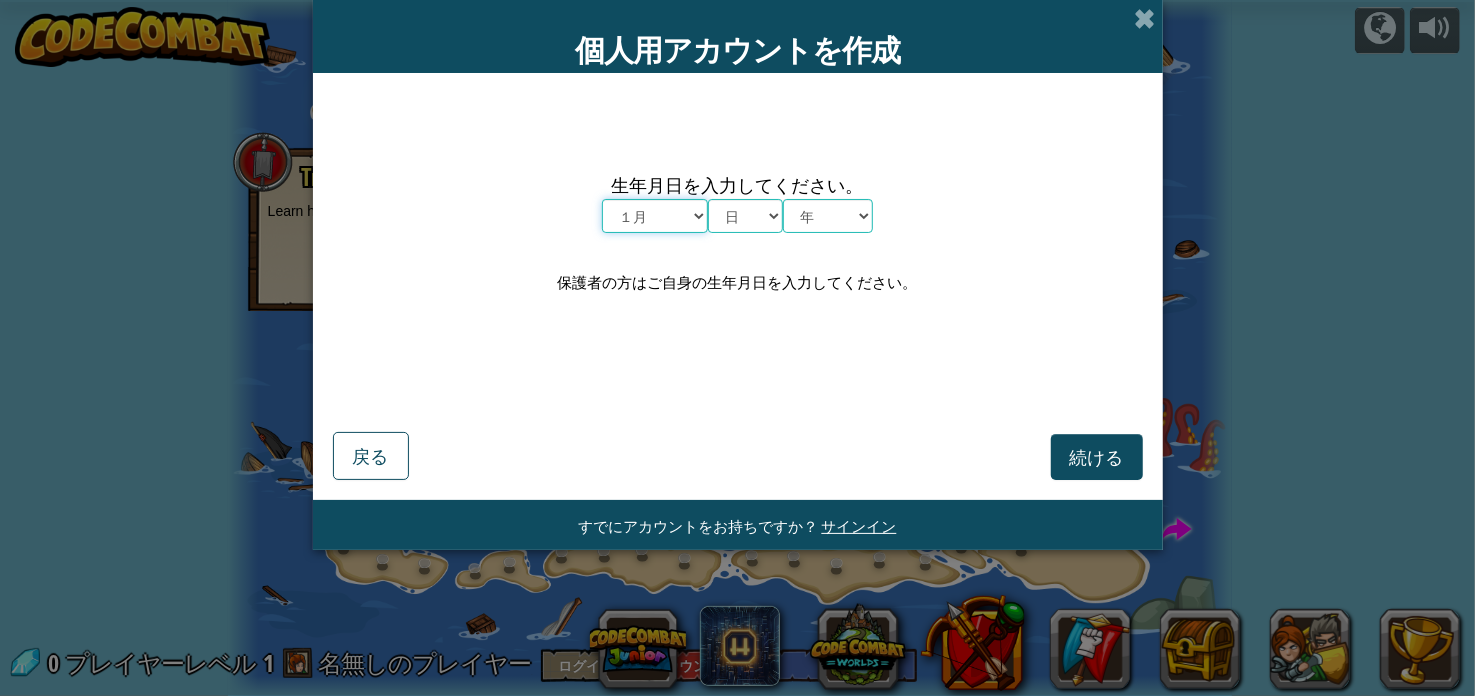 click on "月 1月 2月 3月 4月 5月 6月 7月 8月 9月 10月 11月 12月" at bounding box center (655, 216) 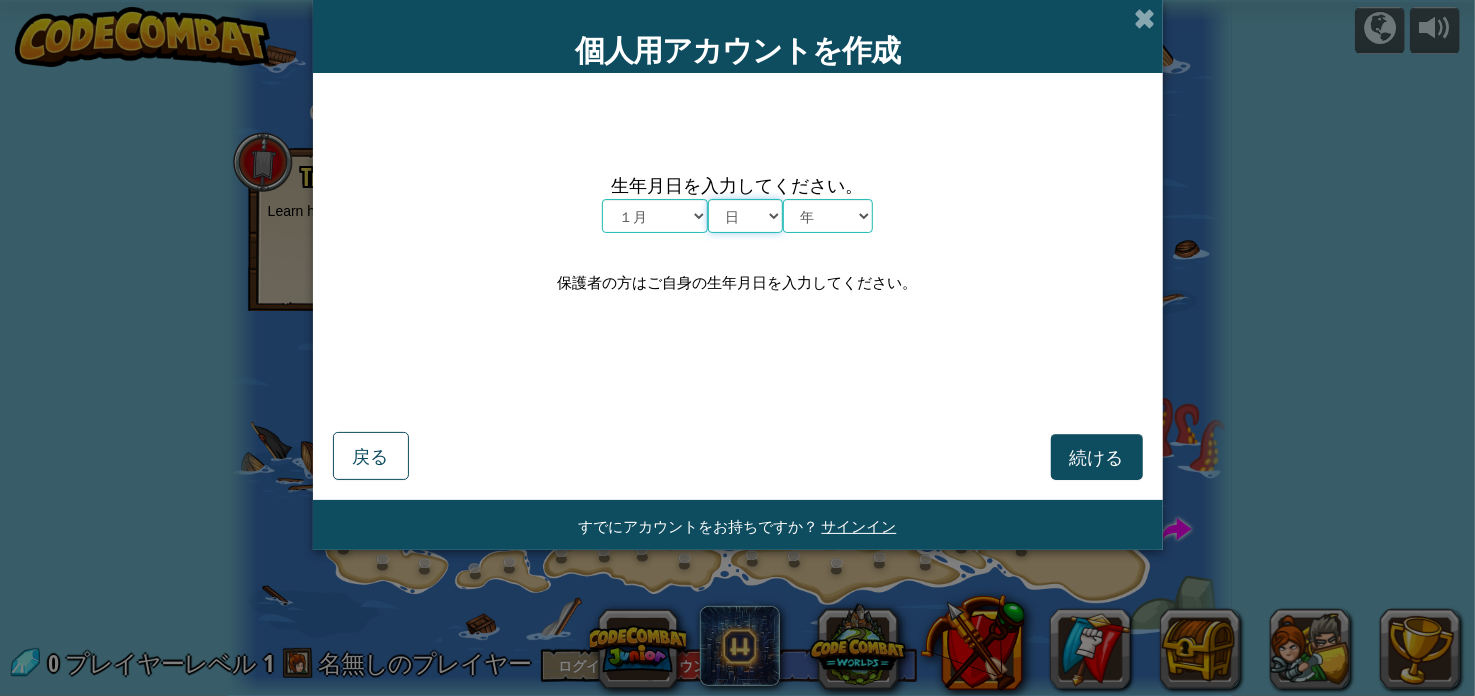 click on "日 1 2 3 4 5 6 7 8 9 10 11 12 13 14 15 16 17 18 19 20 21 22 23 24 25 26 27 28 29 30 31" at bounding box center (745, 216) 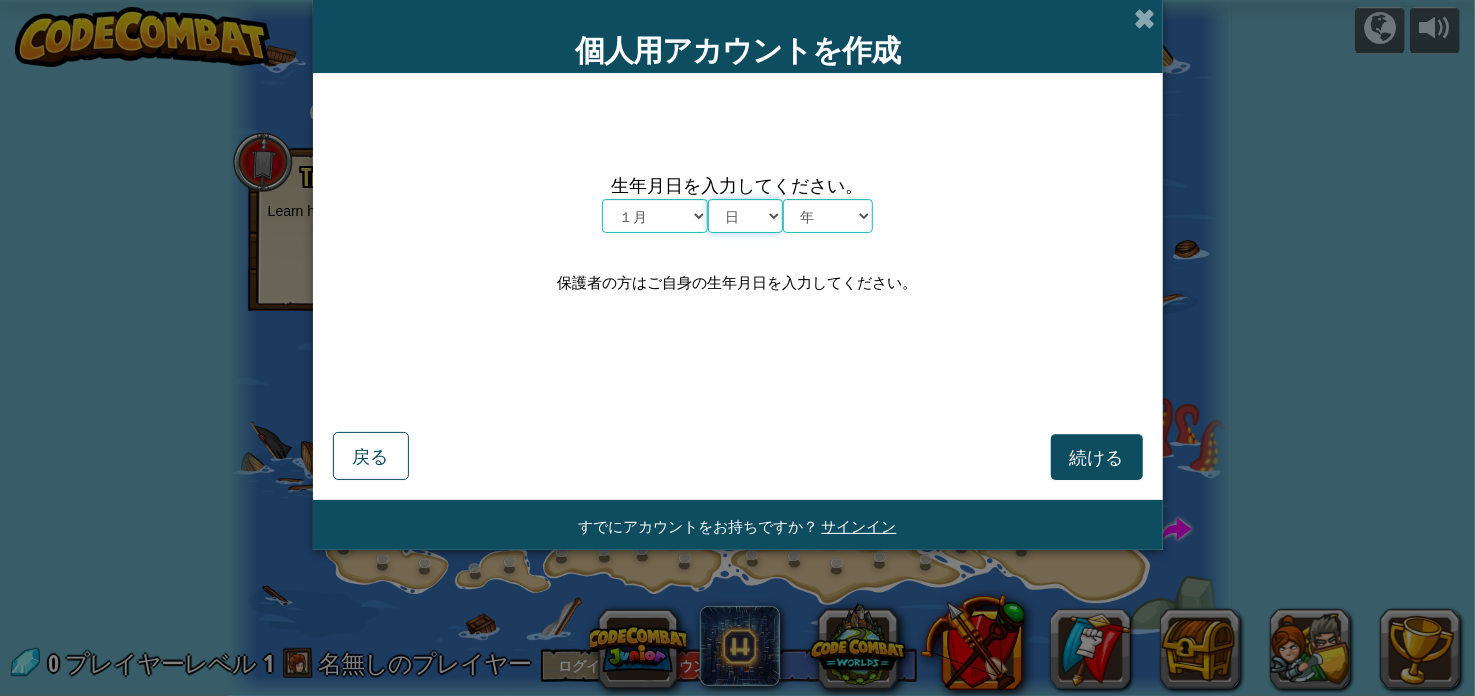 select on "8" 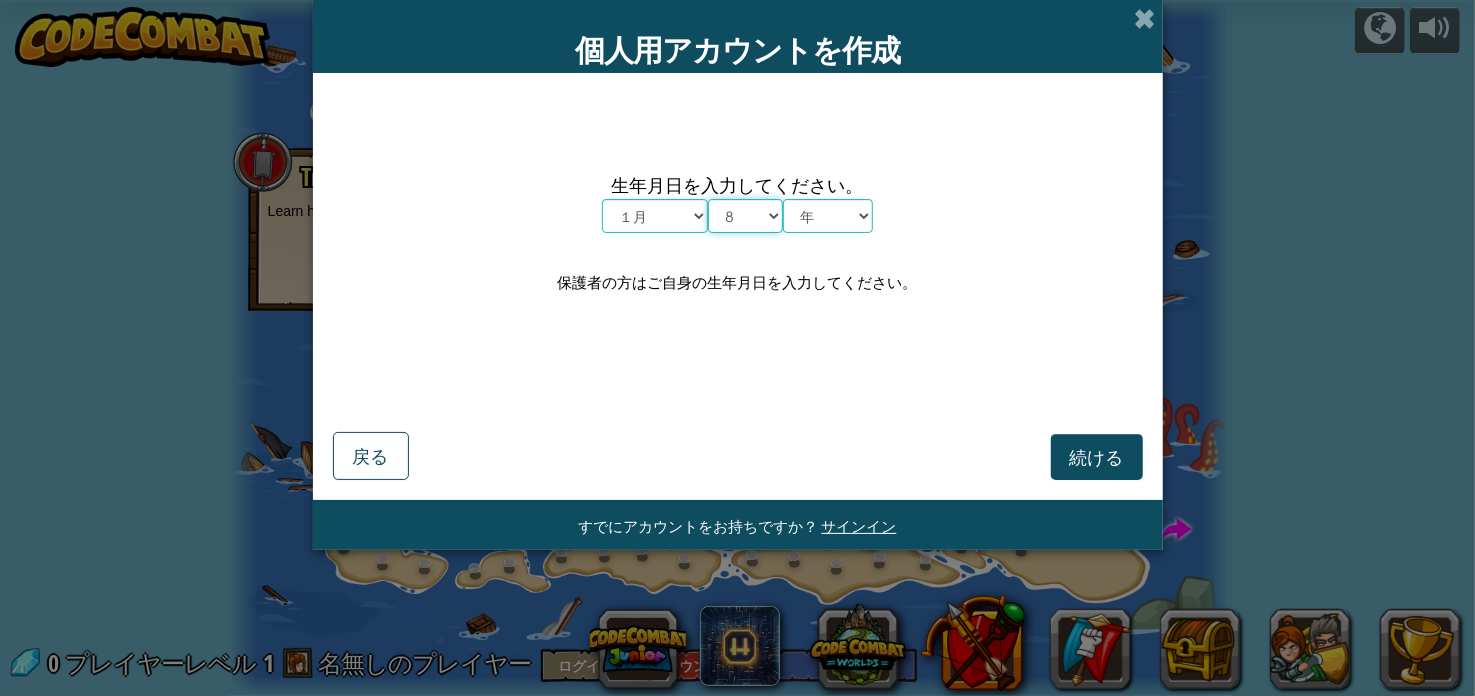 click on "日 1 2 3 4 5 6 7 8 9 10 11 12 13 14 15 16 17 18 19 20 21 22 23 24 25 26 27 28 29 30 31" at bounding box center [745, 216] 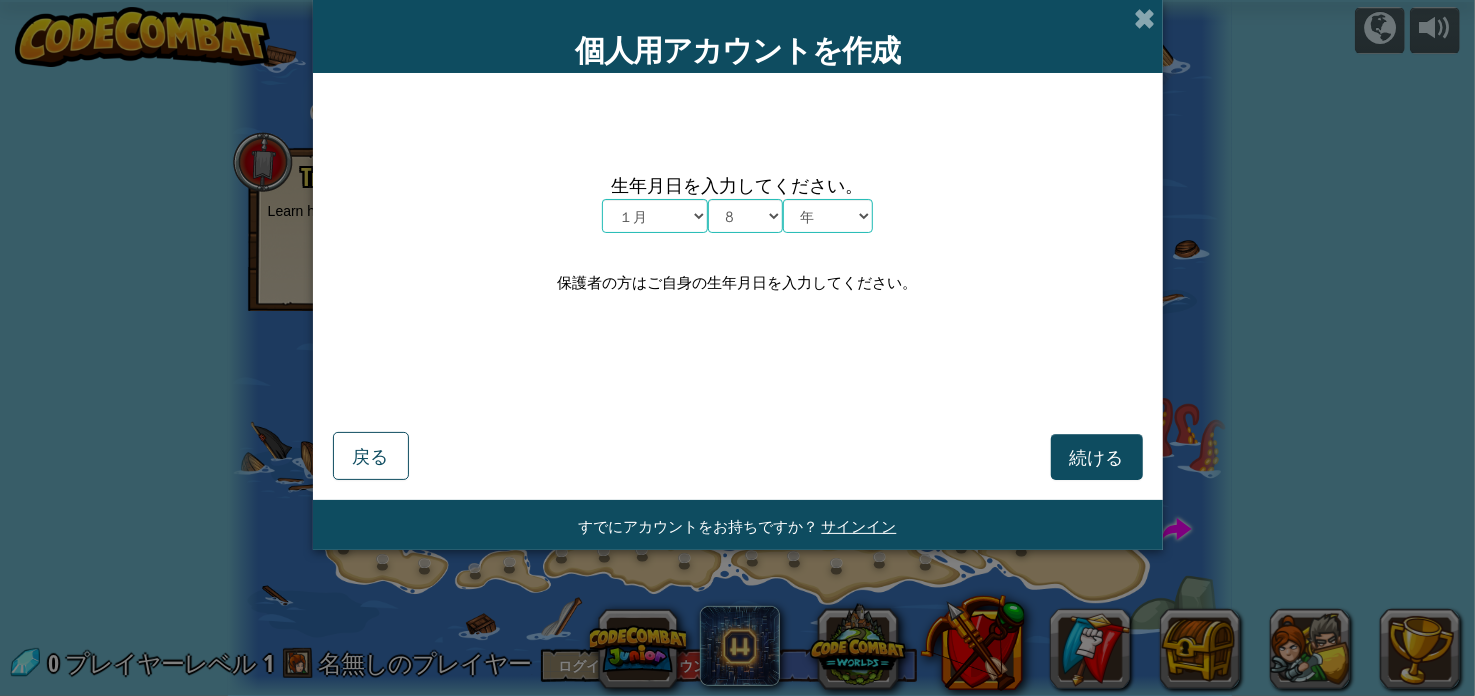 click on "生年月日を入力してください。" at bounding box center [737, 184] 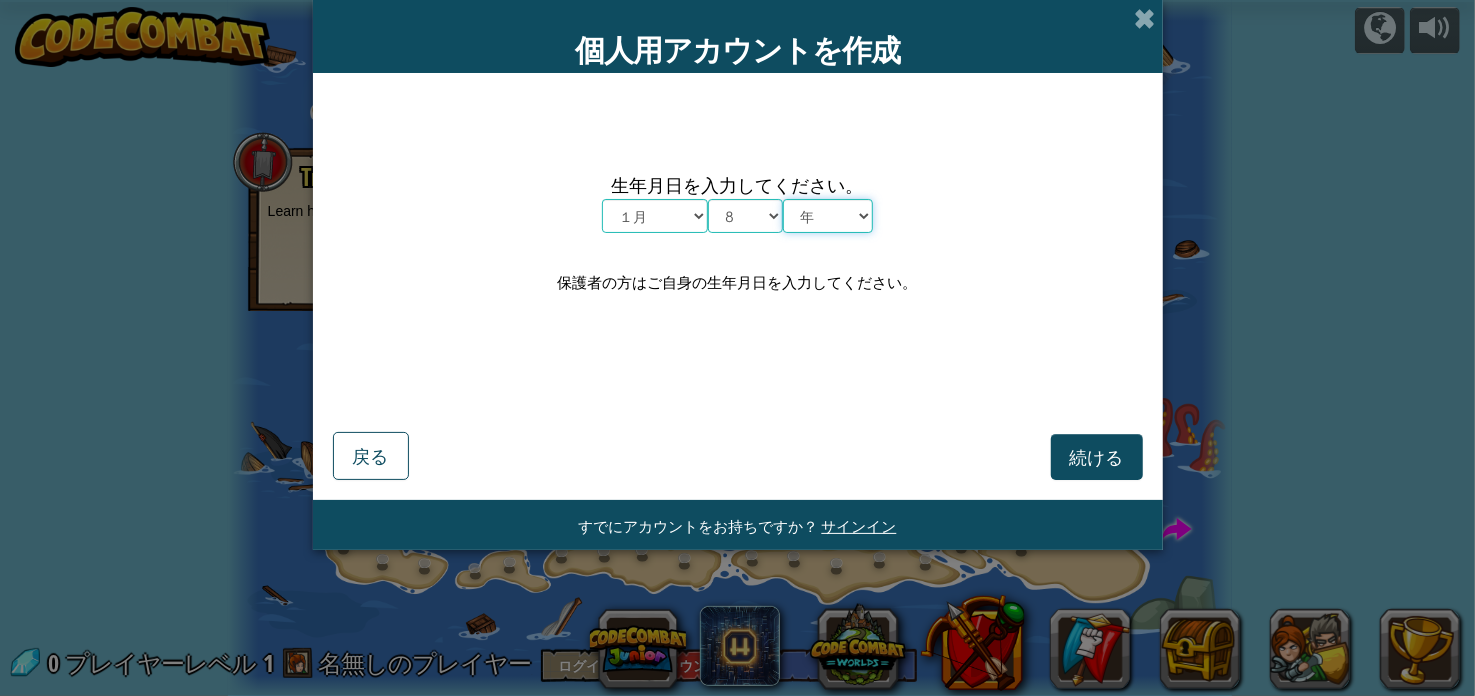 click on "年 2025 2024 2023 2022 2021 2020 2019 2018 2017 2016 2015 2014 2013 2012 2011 2010 2009 2008 2007 2006 2005 2004 2003 2002 2001 2000 1999 1998 1997 1996 1995 1994 1993 1992 1991 1990 1989 1988 1987 1986 1985 1984 1983 1982 1981 1980 1979 1978 1977 1976 1975 1974 1973 1972 1971 1970 1969 1968 1967 1966 1965 1964 1963 1962 1961 1960 1959 1958 1957 1956 1955 1954 1953 1952 1951 1950 1949 1948 1947 1946 1945 1944 1943 1942 1941 1940 1939 1938 1937 1936 1935 1934 1933 1932 1931 1930 1929 1928 1927 1926" at bounding box center (828, 216) 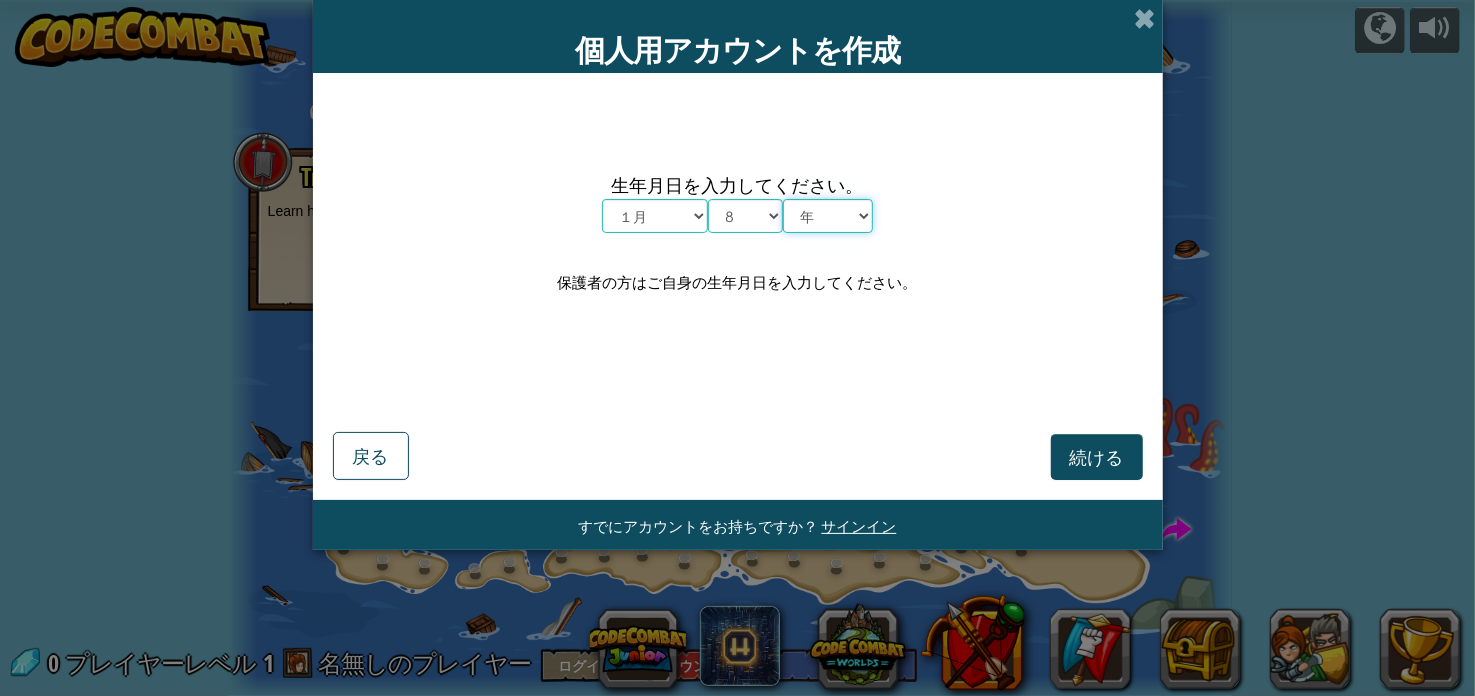 select on "1998" 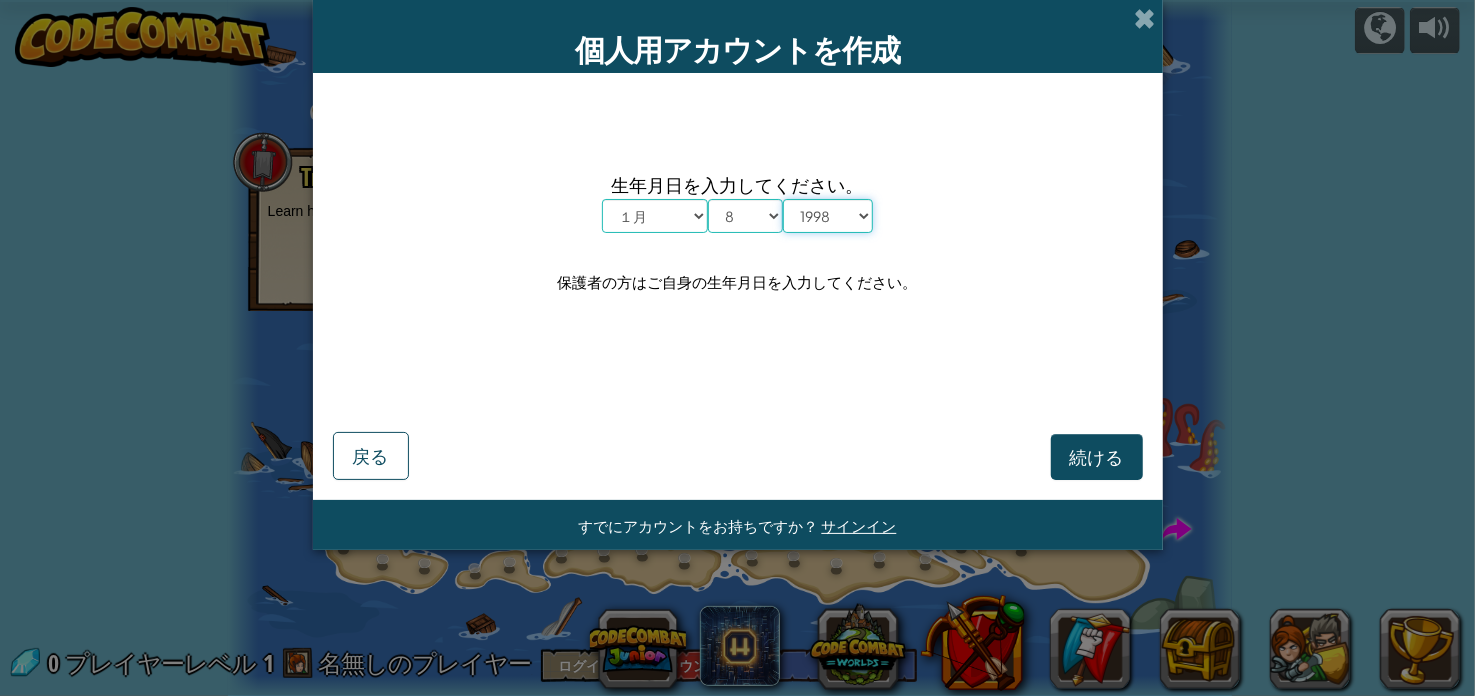 click on "年 2025 2024 2023 2022 2021 2020 2019 2018 2017 2016 2015 2014 2013 2012 2011 2010 2009 2008 2007 2006 2005 2004 2003 2002 2001 2000 1999 1998 1997 1996 1995 1994 1993 1992 1991 1990 1989 1988 1987 1986 1985 1984 1983 1982 1981 1980 1979 1978 1977 1976 1975 1974 1973 1972 1971 1970 1969 1968 1967 1966 1965 1964 1963 1962 1961 1960 1959 1958 1957 1956 1955 1954 1953 1952 1951 1950 1949 1948 1947 1946 1945 1944 1943 1942 1941 1940 1939 1938 1937 1936 1935 1934 1933 1932 1931 1930 1929 1928 1927 1926" at bounding box center (828, 216) 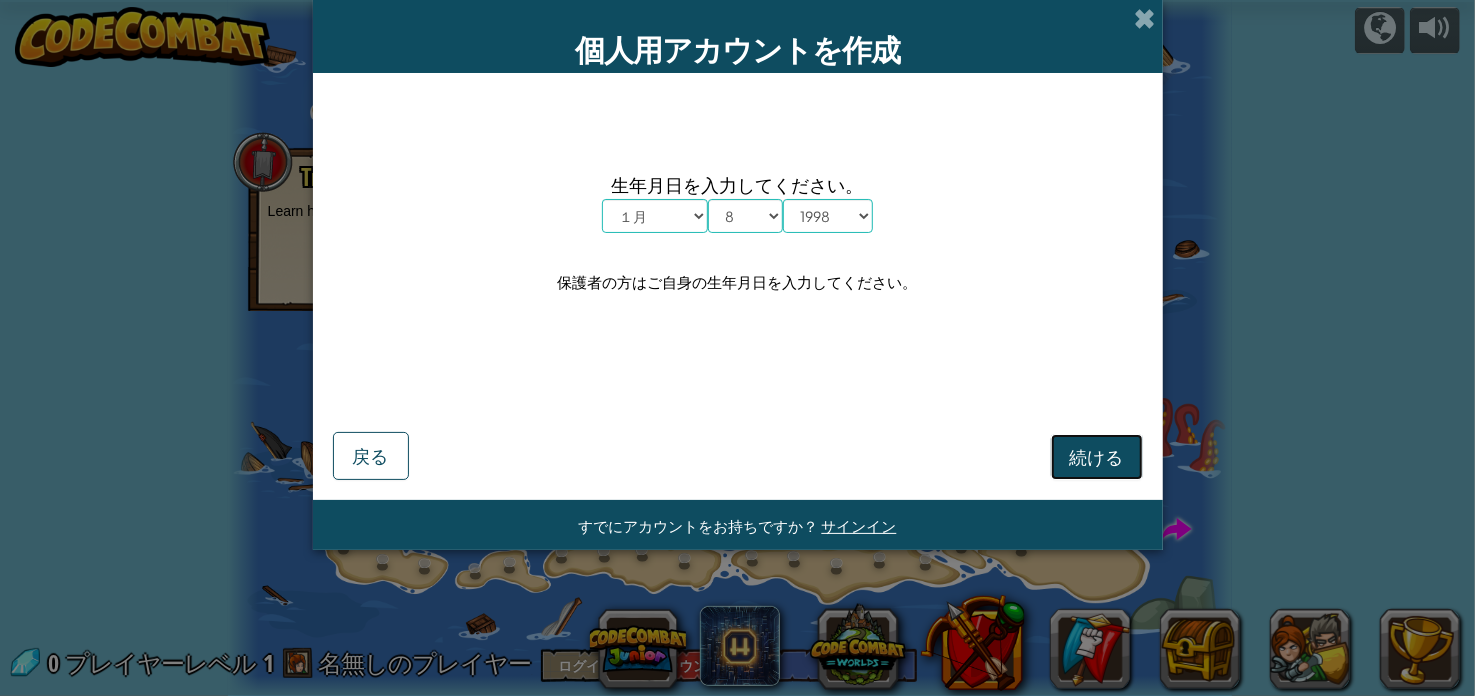 click on "続ける" at bounding box center [1097, 457] 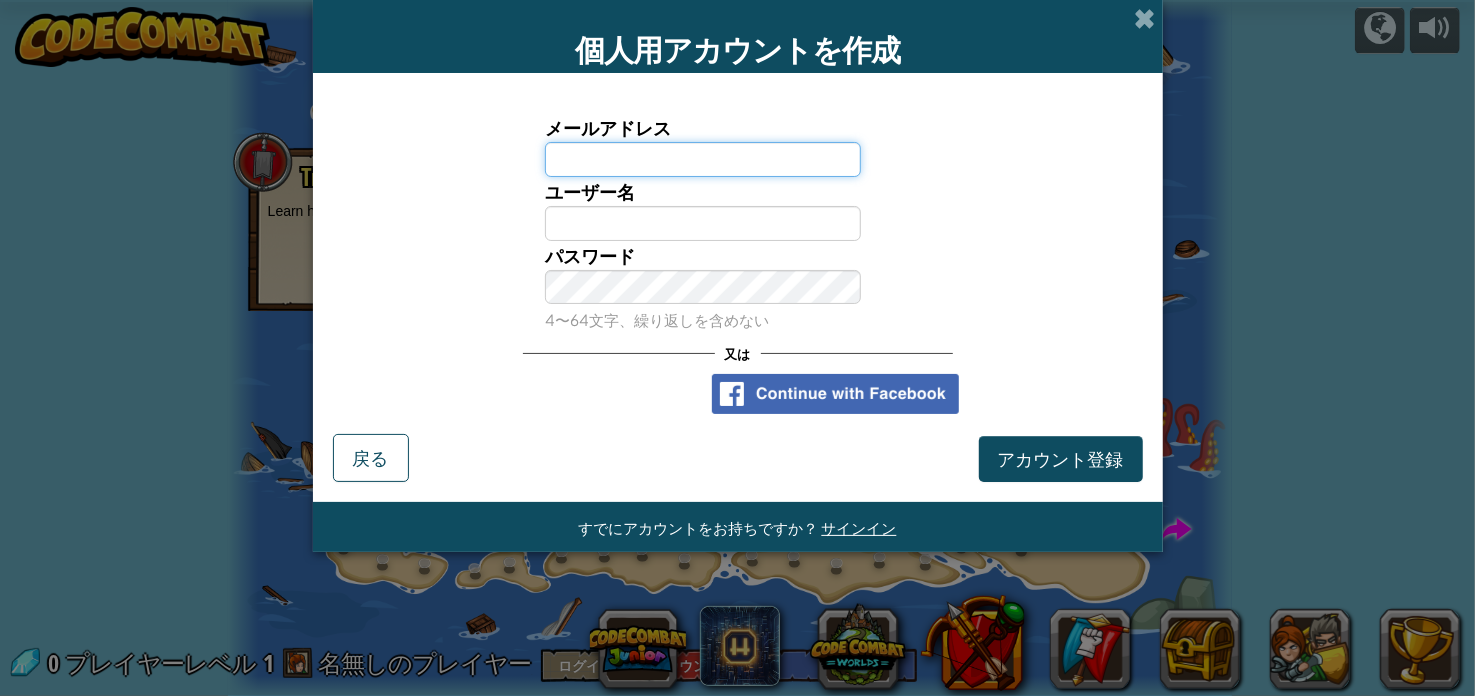 click on "メールアドレス" at bounding box center [703, 159] 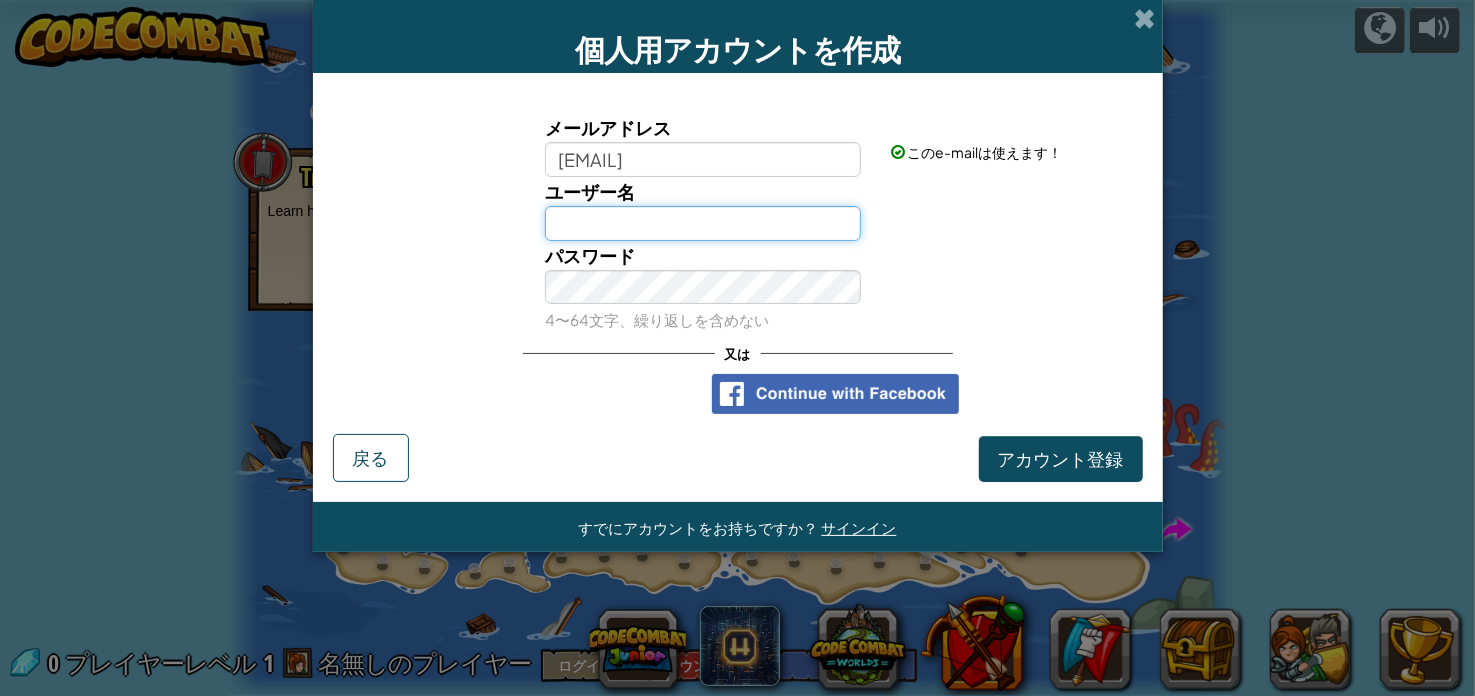 click on "ユーザー名" at bounding box center [703, 223] 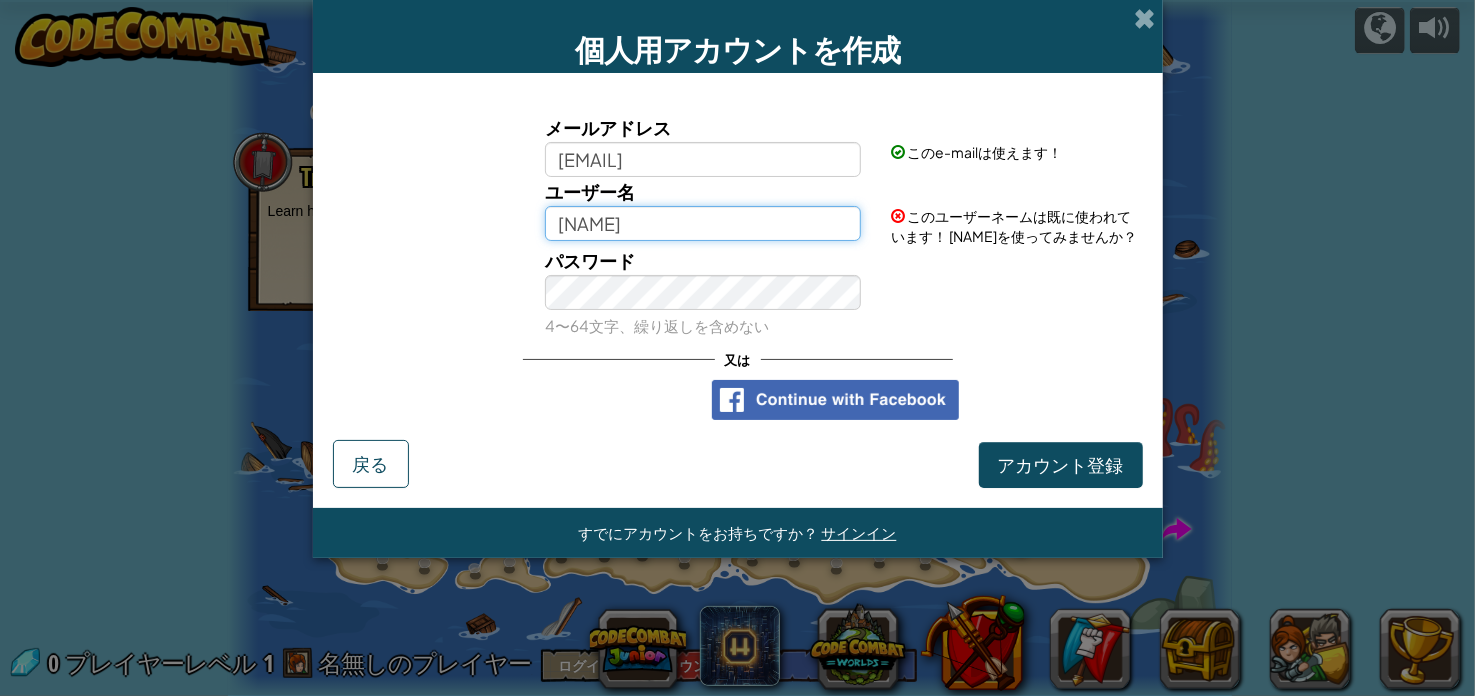 click on "[NAME]" at bounding box center (703, 223) 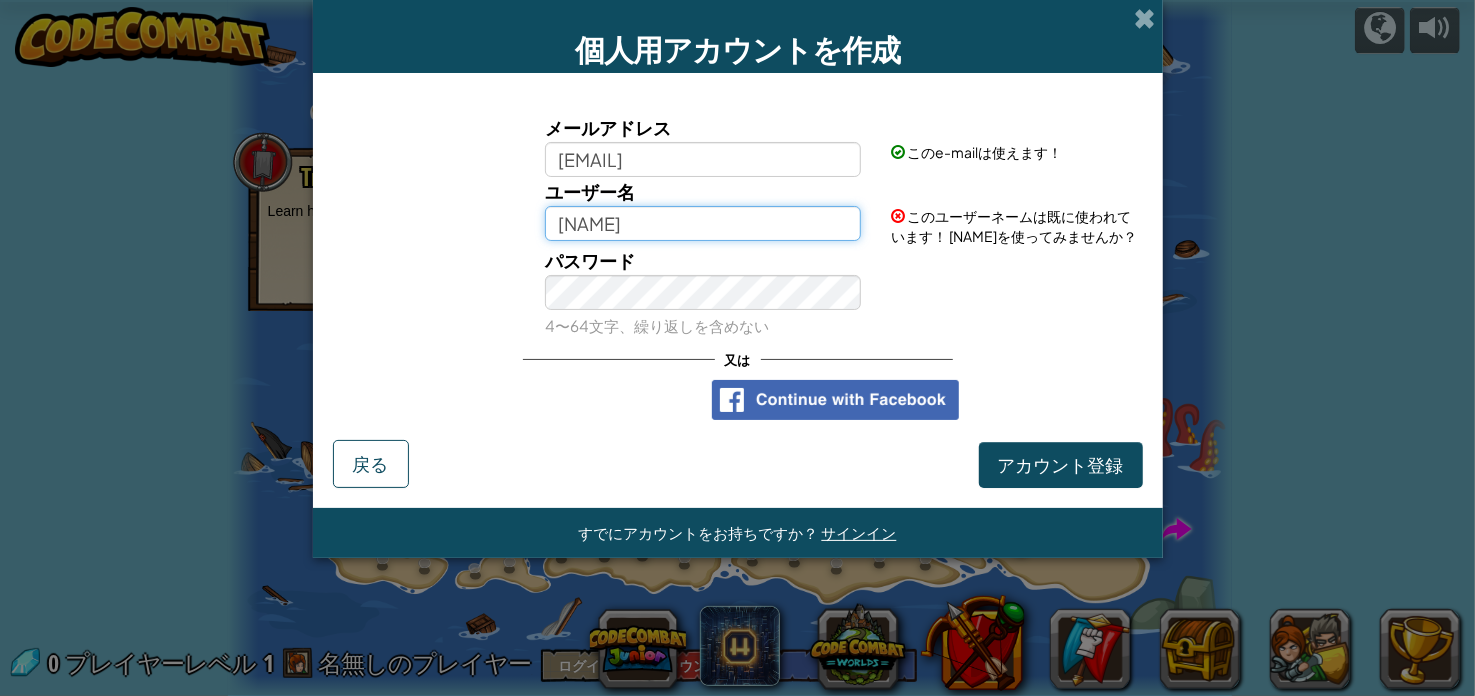 type on "[NAME]" 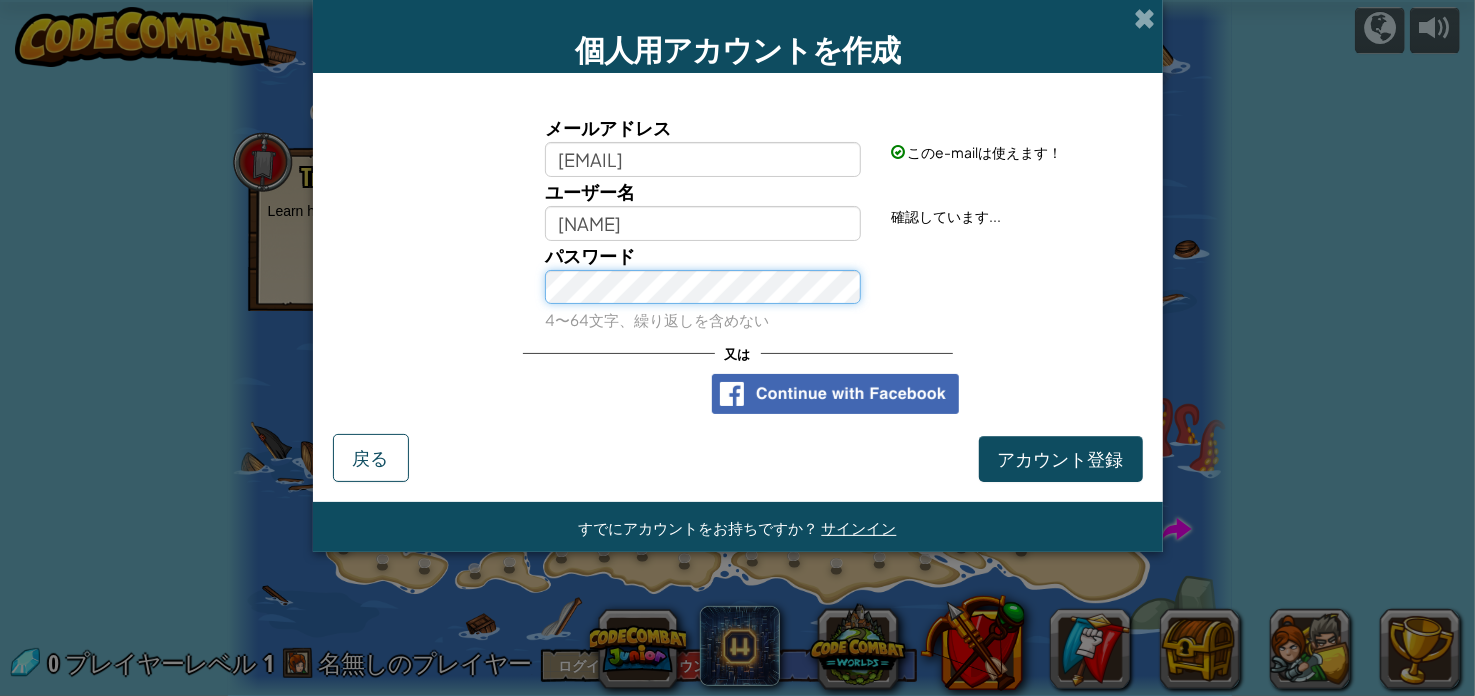 click on "パスワード 4〜64文字、繰り返しを含めない" at bounding box center (703, 288) 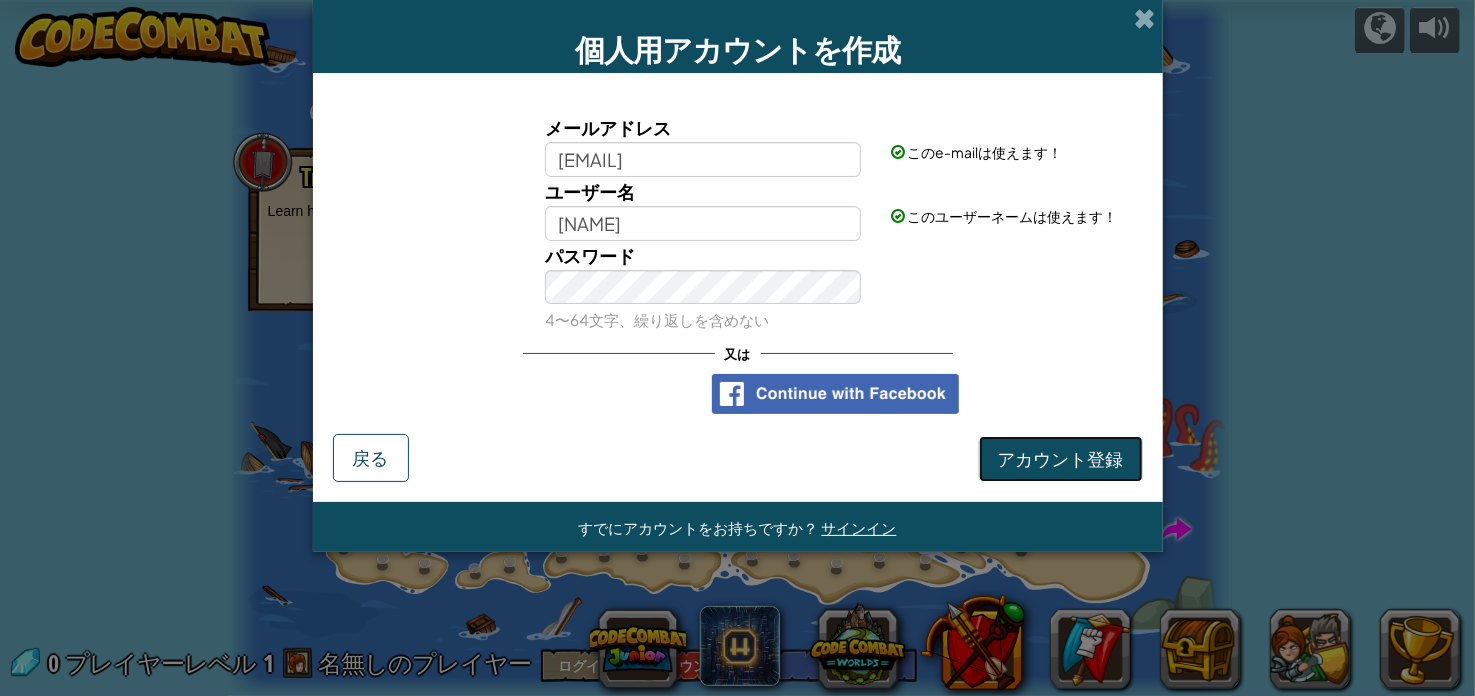click on "アカウント登録" at bounding box center [1061, 458] 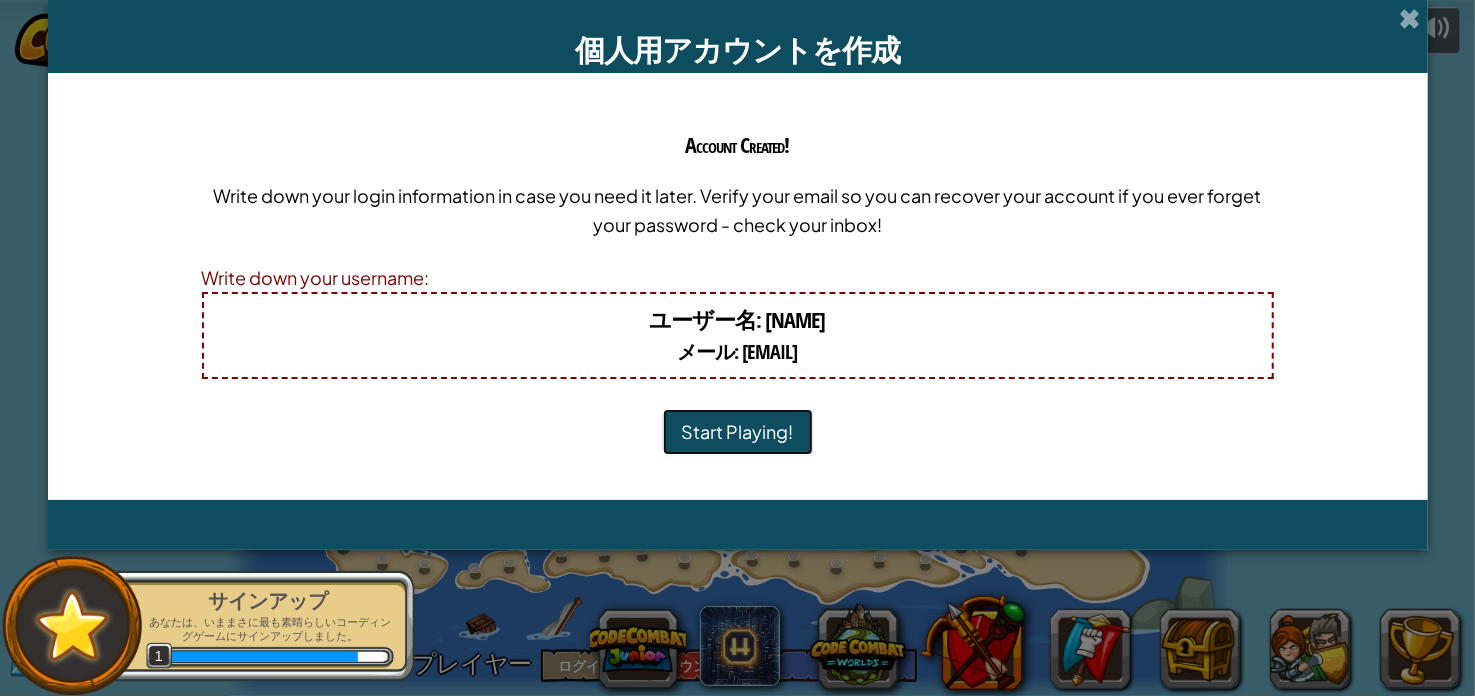 click on "Start Playing!" at bounding box center (738, 432) 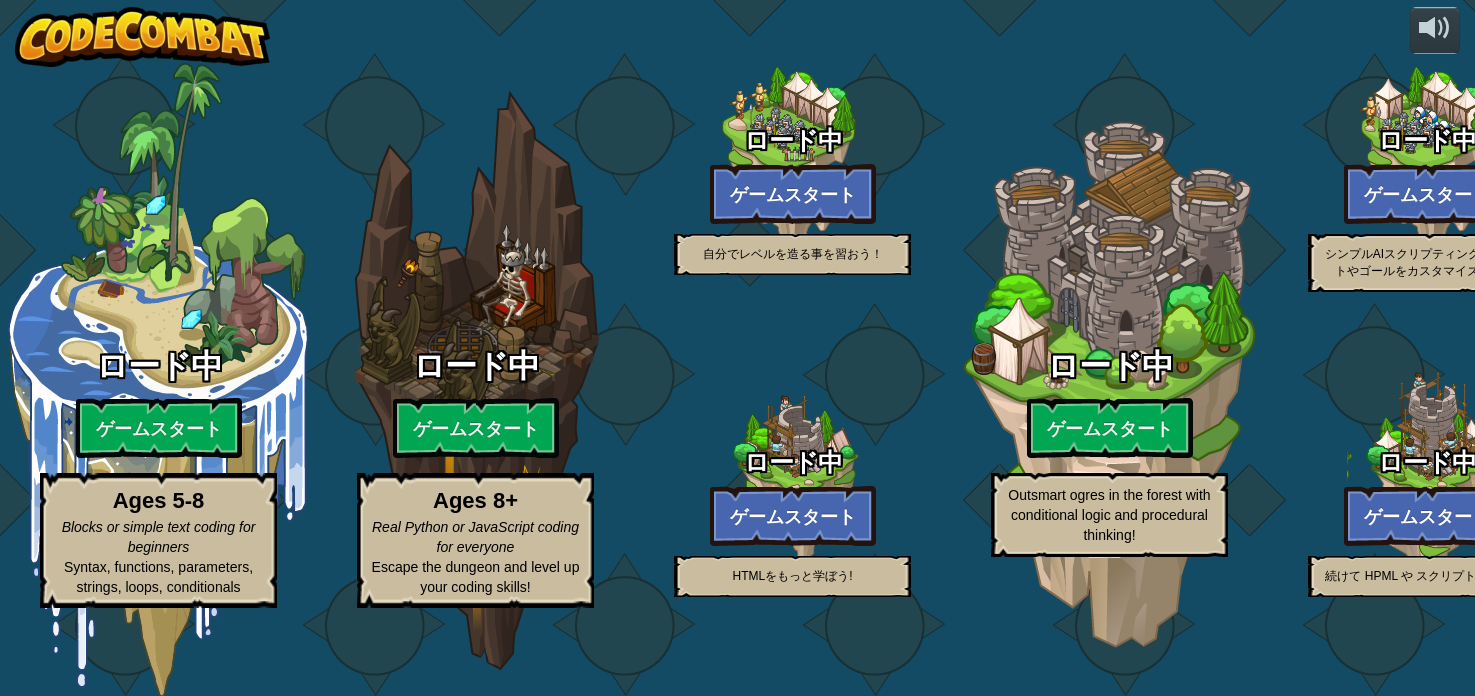scroll, scrollTop: 0, scrollLeft: 0, axis: both 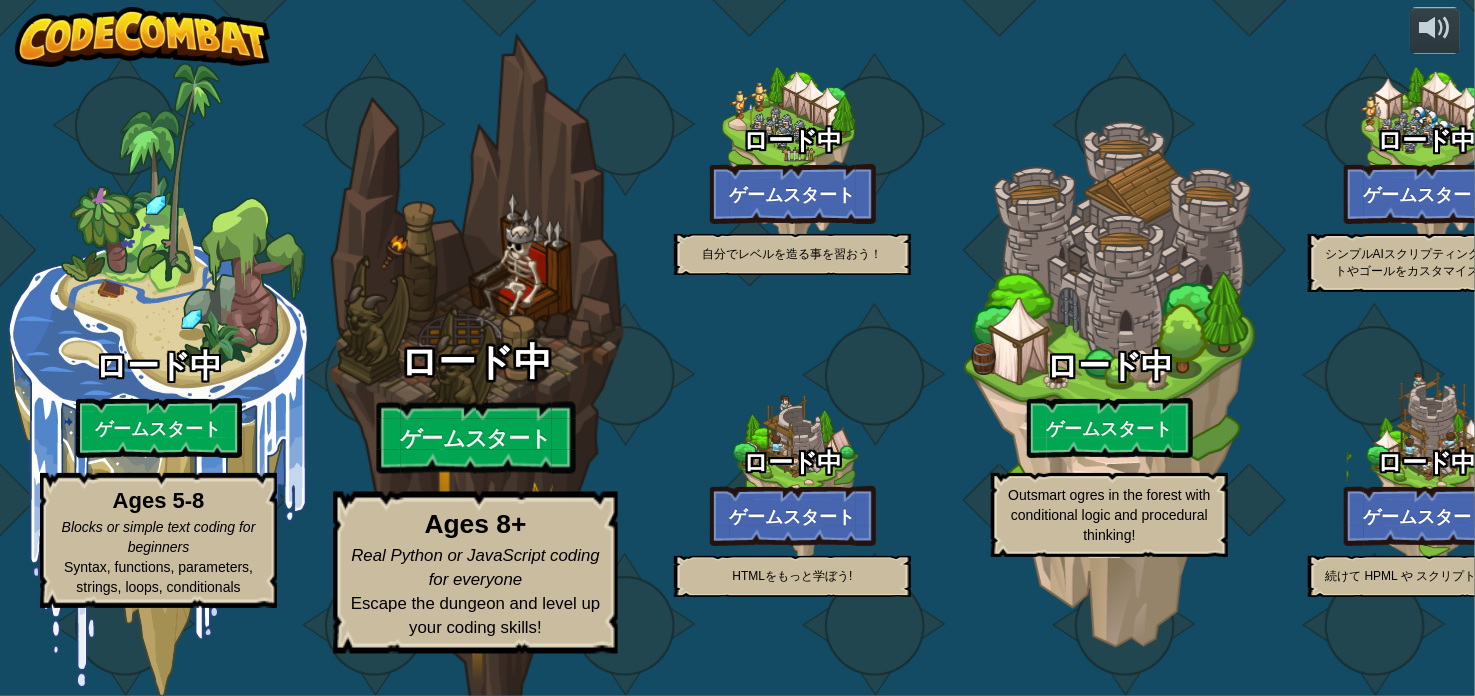 select on "ja" 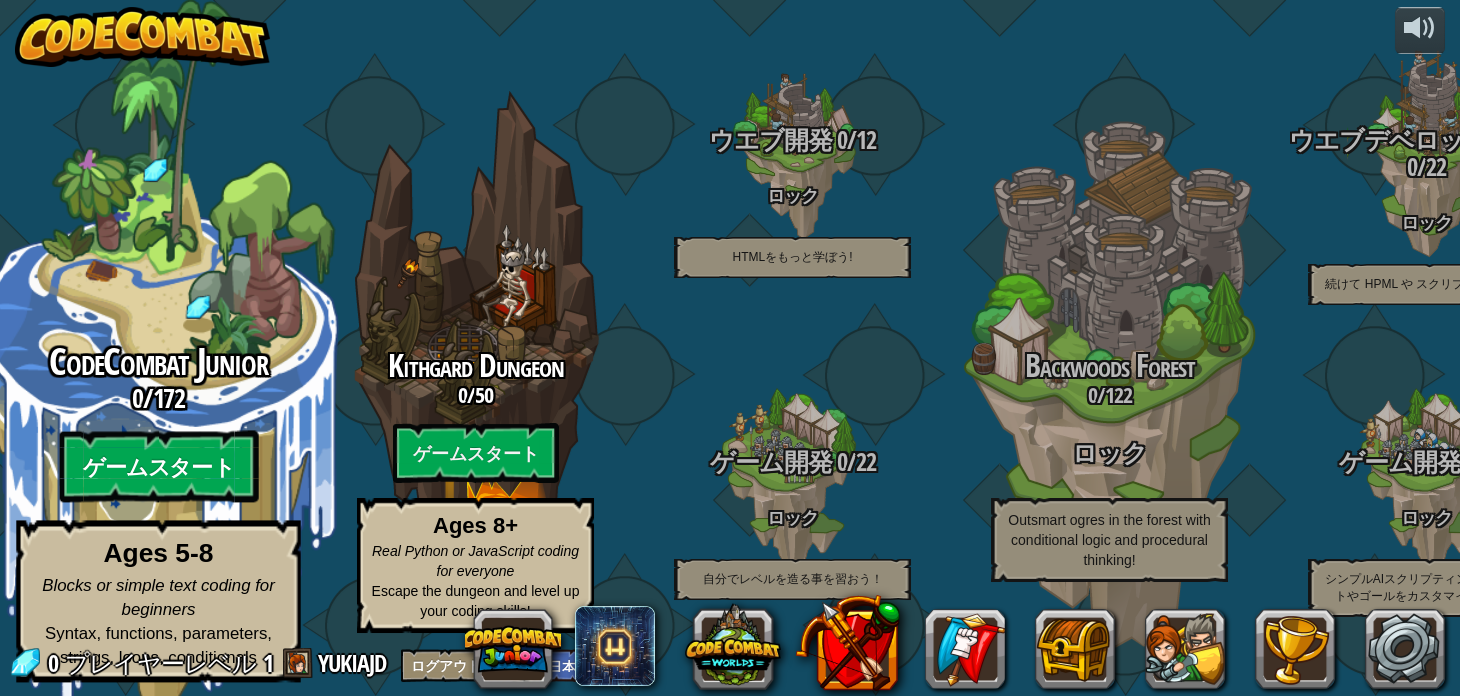 click on "ゲームスタート" at bounding box center [158, 467] 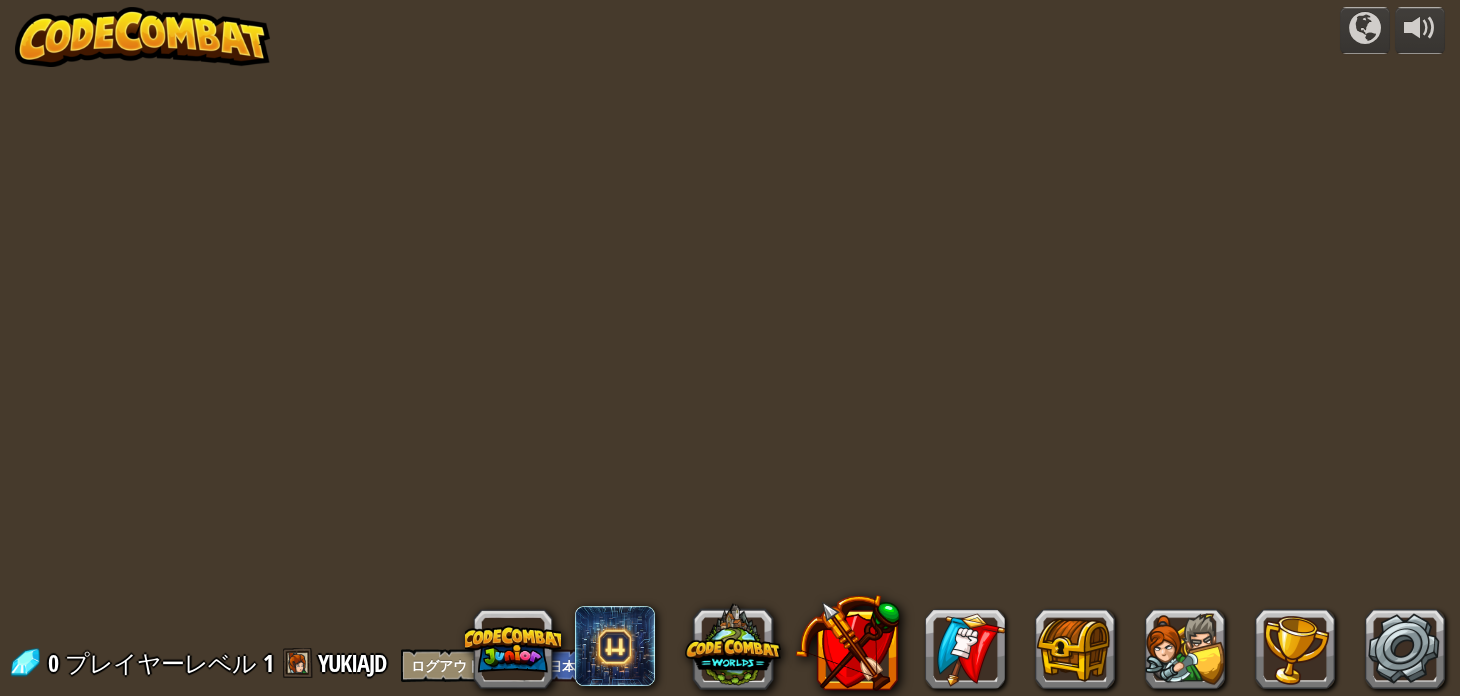 select on "ja" 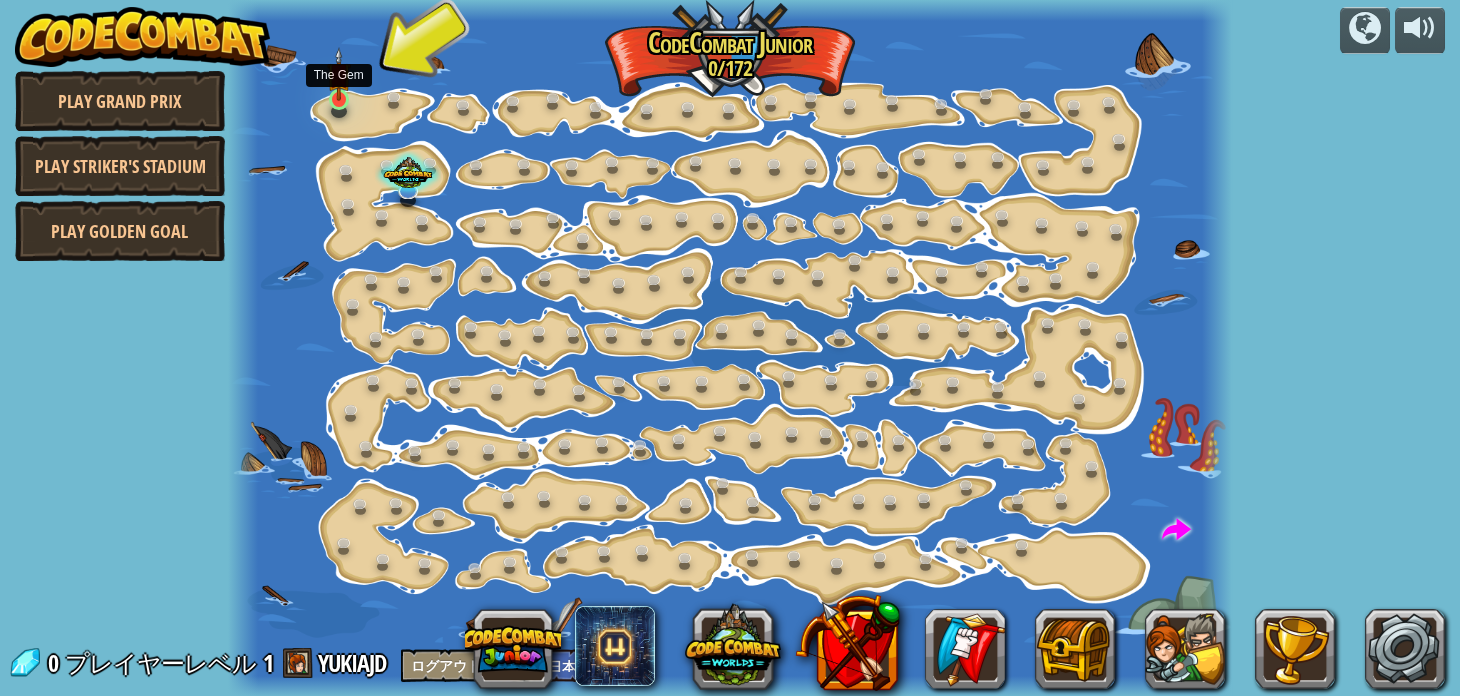 click at bounding box center [339, 74] 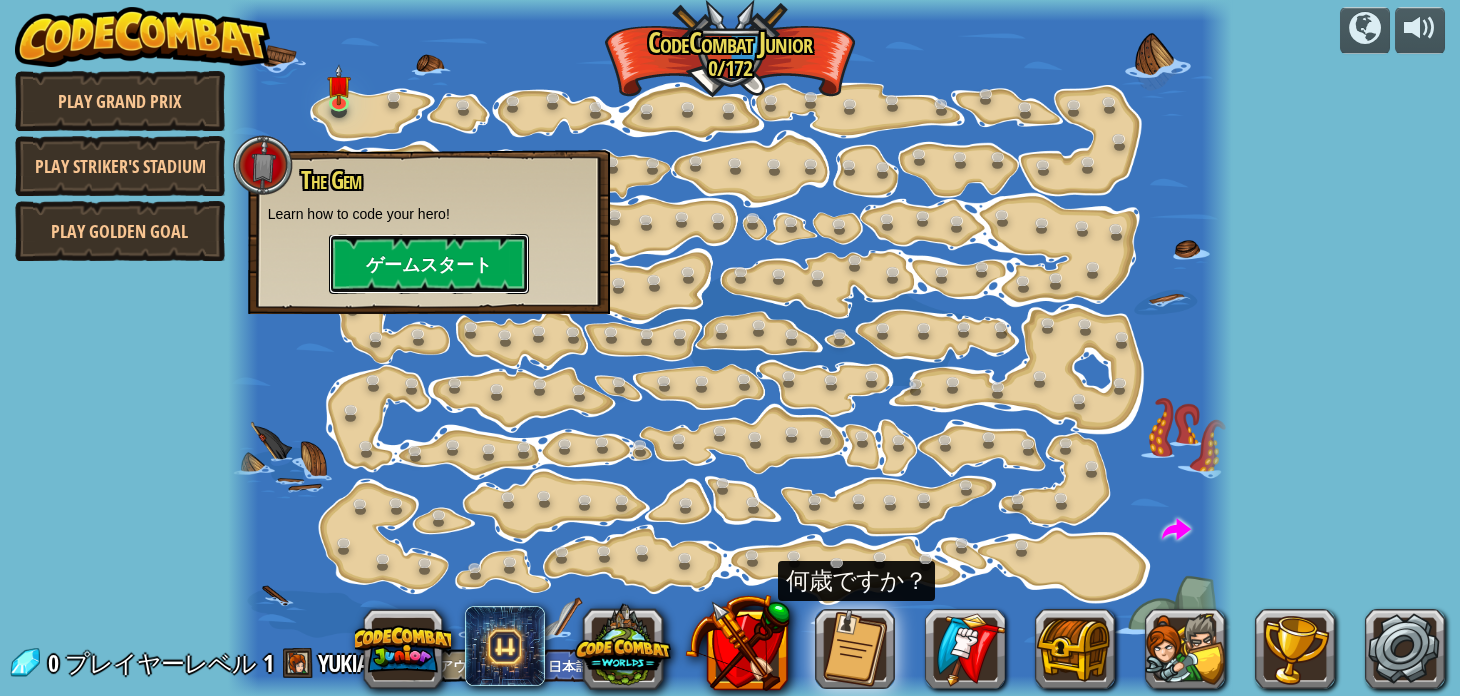 click on "ゲームスタート" at bounding box center (429, 264) 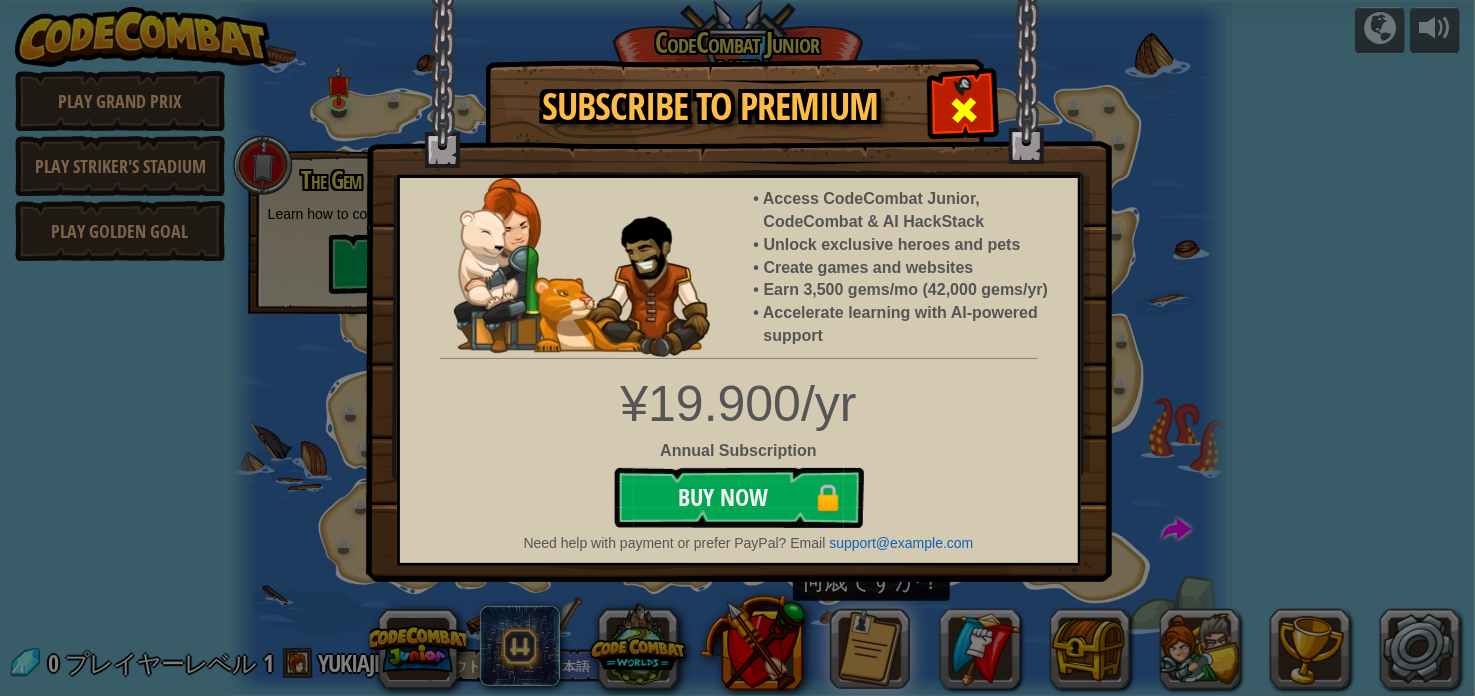click at bounding box center [964, 110] 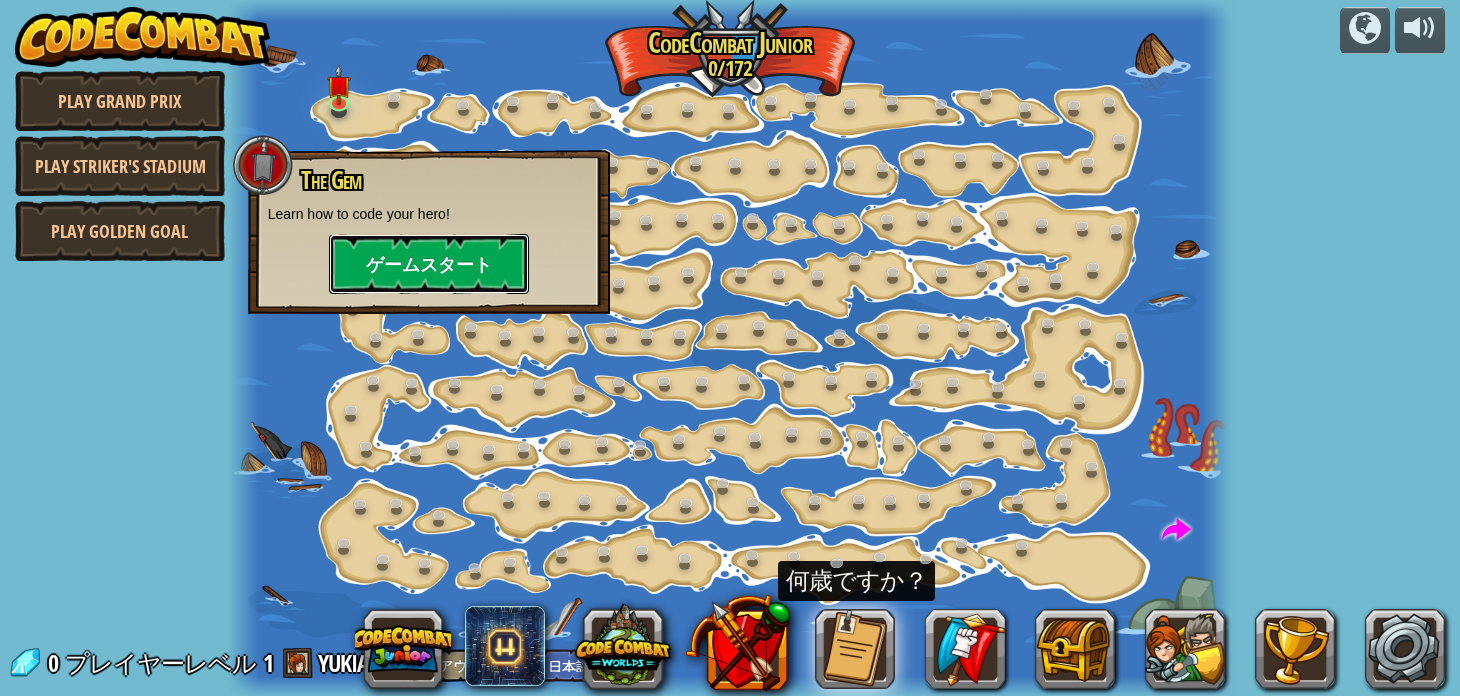 click on "ゲームスタート" at bounding box center [429, 264] 